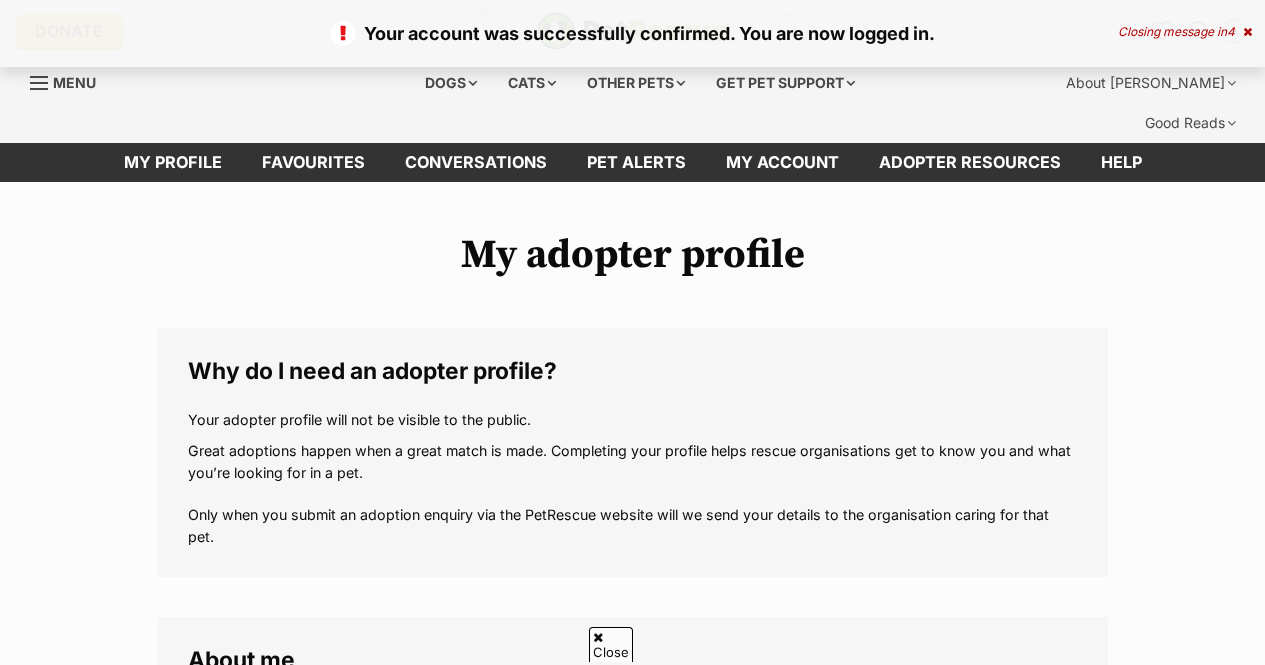 scroll, scrollTop: 303, scrollLeft: 0, axis: vertical 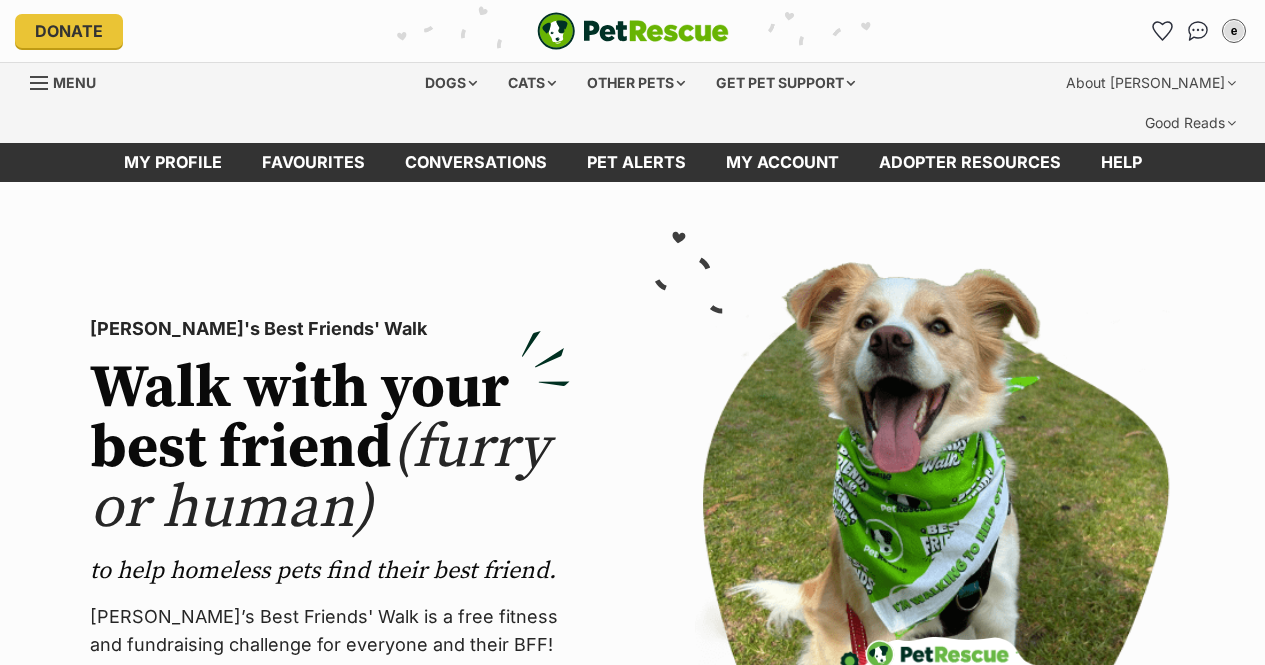click on "e" at bounding box center (1234, 31) 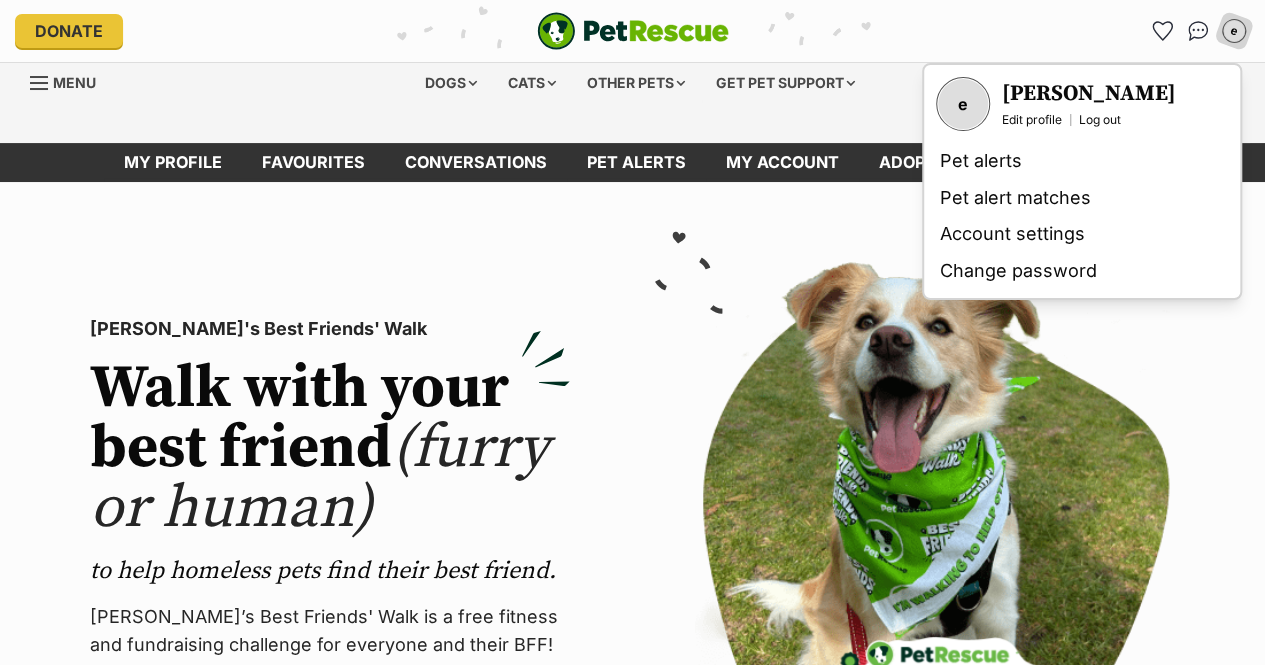 scroll, scrollTop: 0, scrollLeft: 0, axis: both 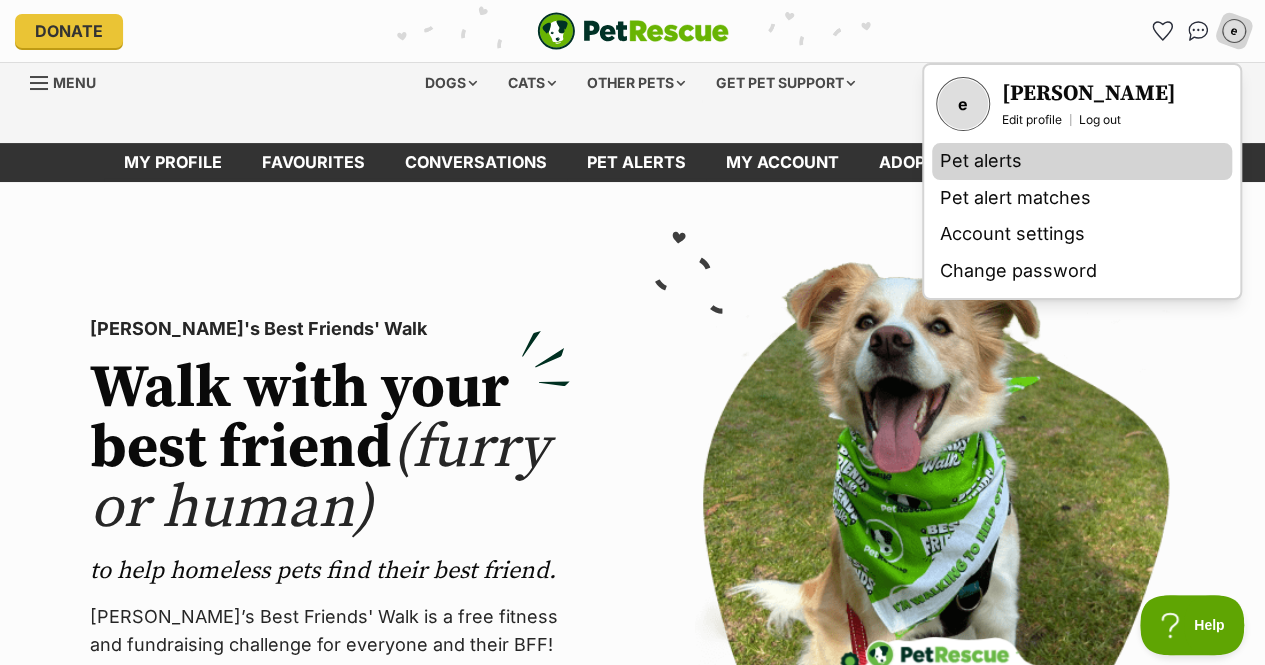 click on "Pet alerts" at bounding box center (1082, 161) 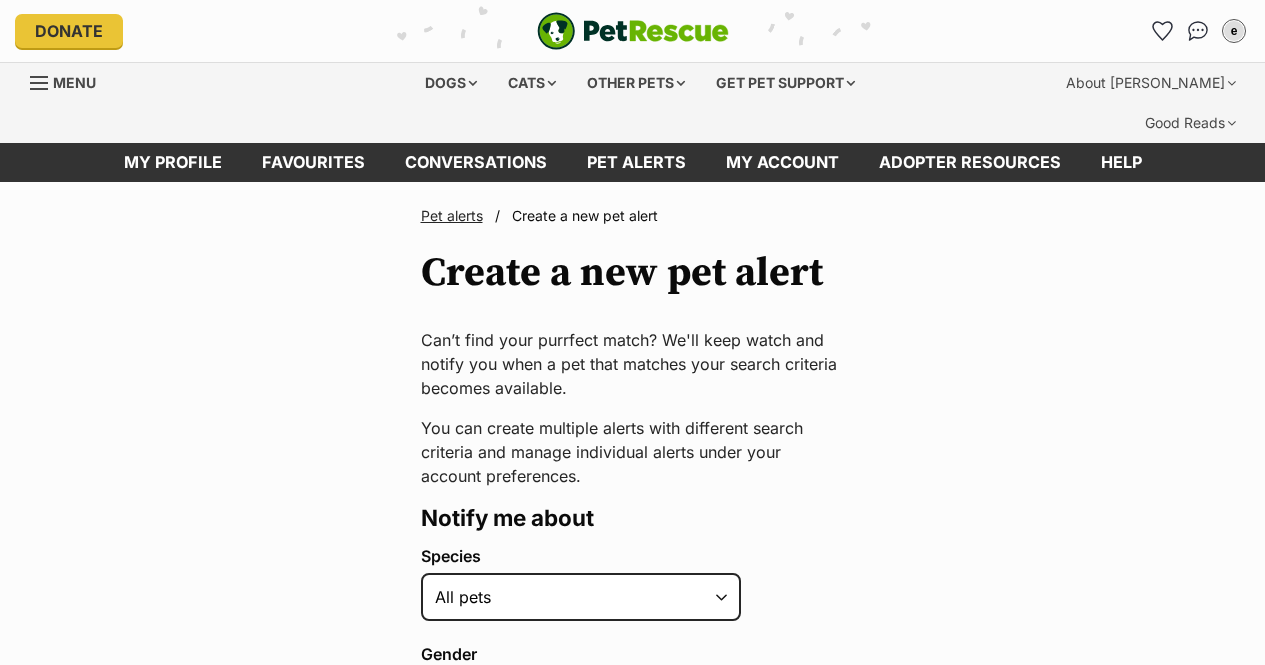 scroll, scrollTop: 0, scrollLeft: 0, axis: both 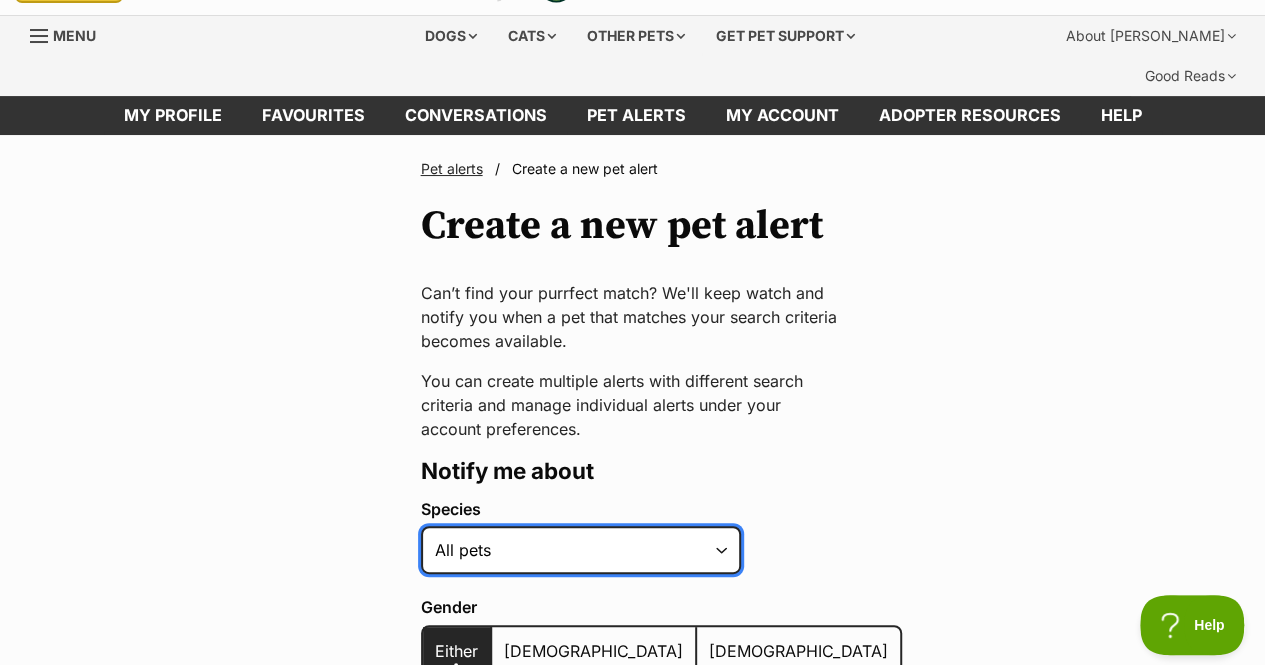 click on "Alpaca
Bird
Cat
Chicken
Cow
Dog
Donkey
Duck
Ferret
Fish
Goat
Goose
Guinea Fowl
Guinea Pig
Hamster
Hermit Crab
Horse
Lizard
Mouse
Pig
Python
Rabbit
Rat
Sheep
Turkey
Turtle
All pets" at bounding box center (581, 550) 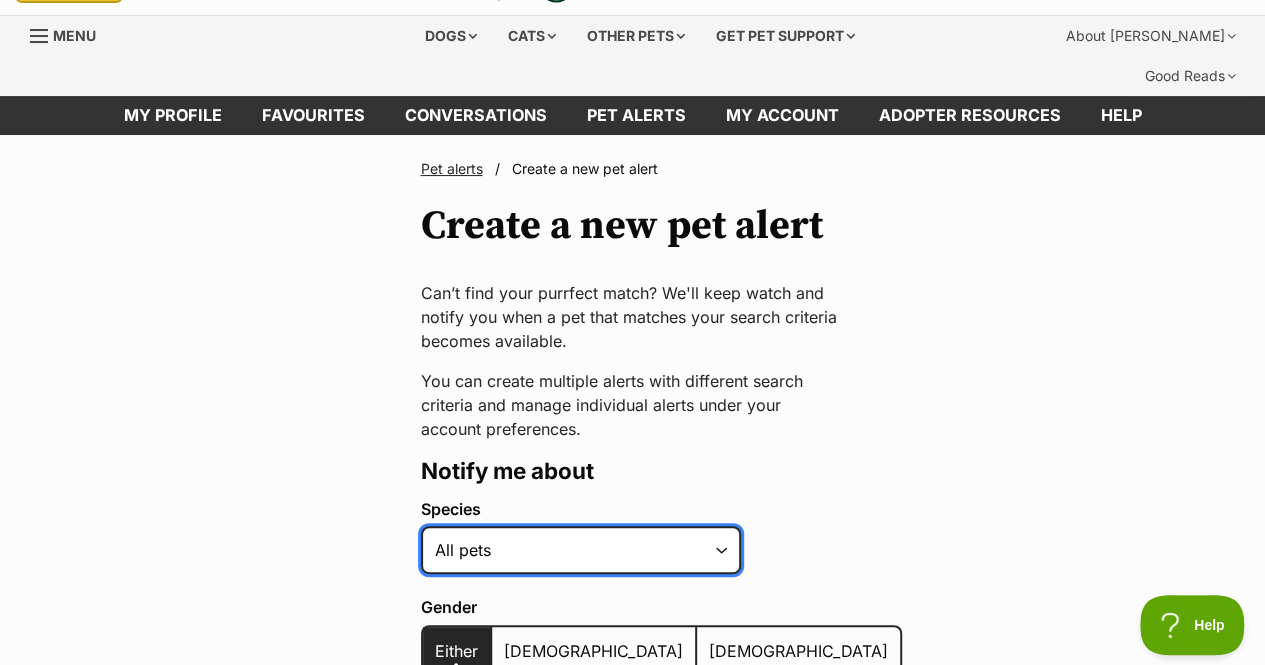 select on "1" 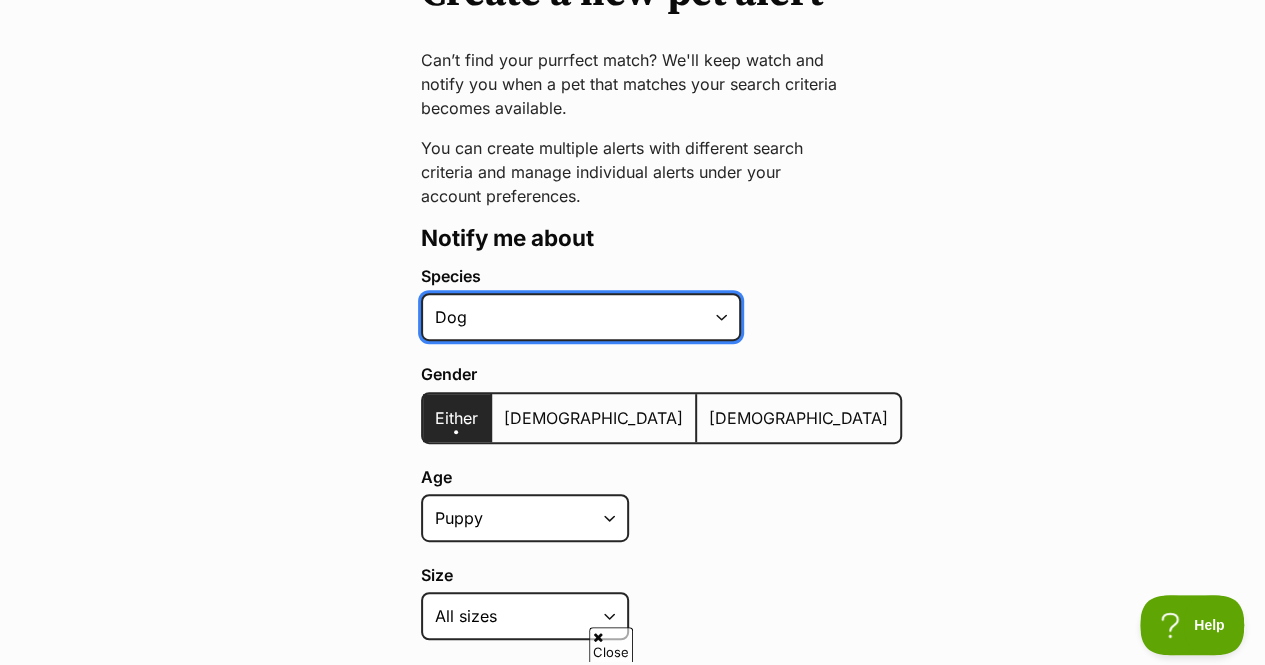 scroll, scrollTop: 284, scrollLeft: 0, axis: vertical 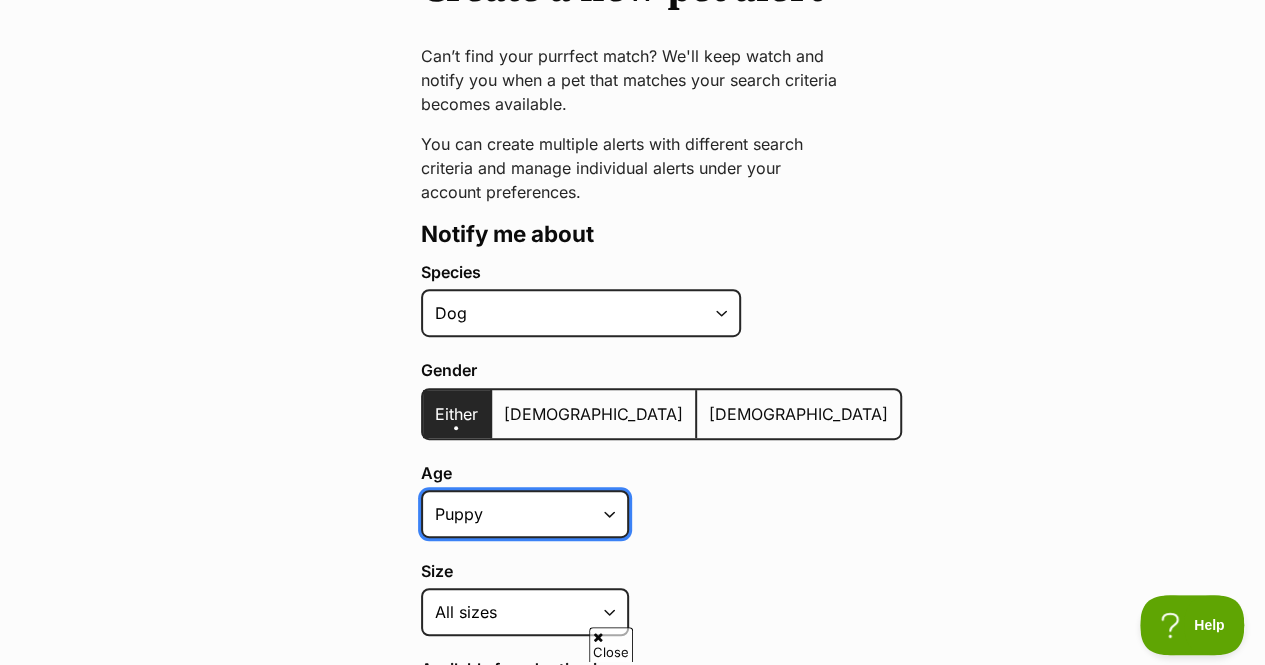 click on "Puppy Adult Senior All ages" at bounding box center (525, 514) 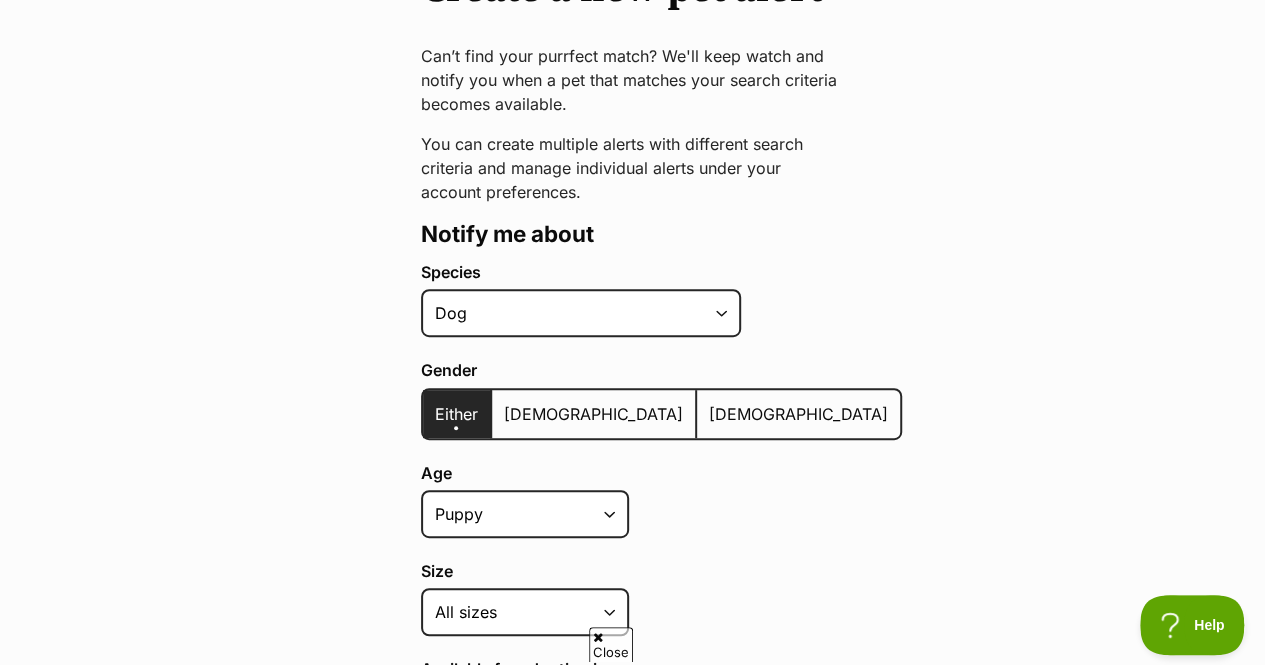 click on "Age
Puppy Adult Senior All ages
Size
Small
Medium
Large
All sizes
Coat lengths
Short
Medium Coat
Long
All coat lengths" at bounding box center (661, 550) 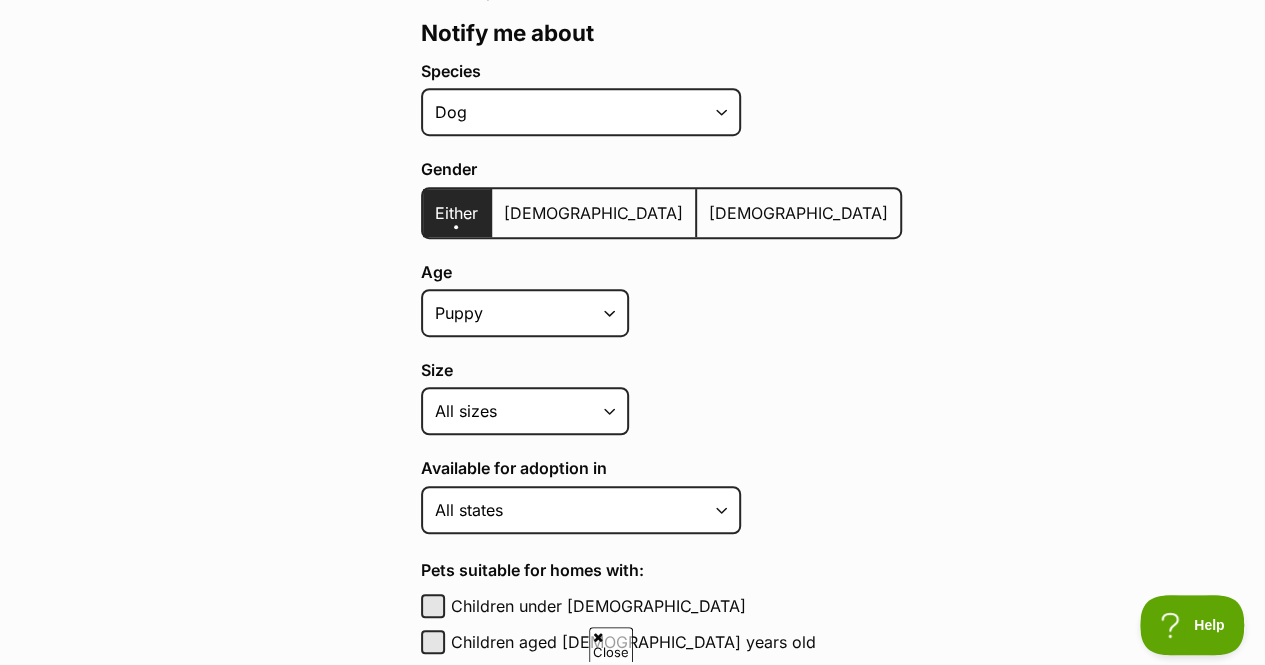 scroll, scrollTop: 487, scrollLeft: 0, axis: vertical 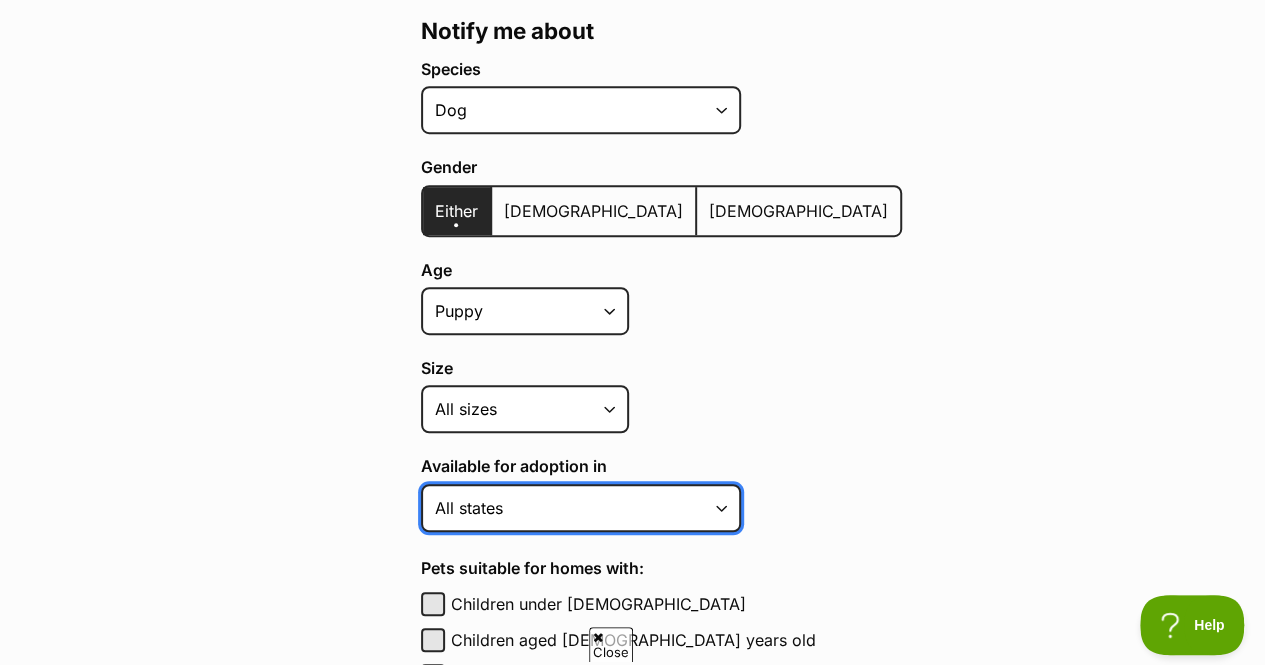 click on "Australian Capital Territory
New South Wales
Northern Territory
Queensland
South Australia
Tasmania
Victoria
Western Australia
All states" at bounding box center [581, 508] 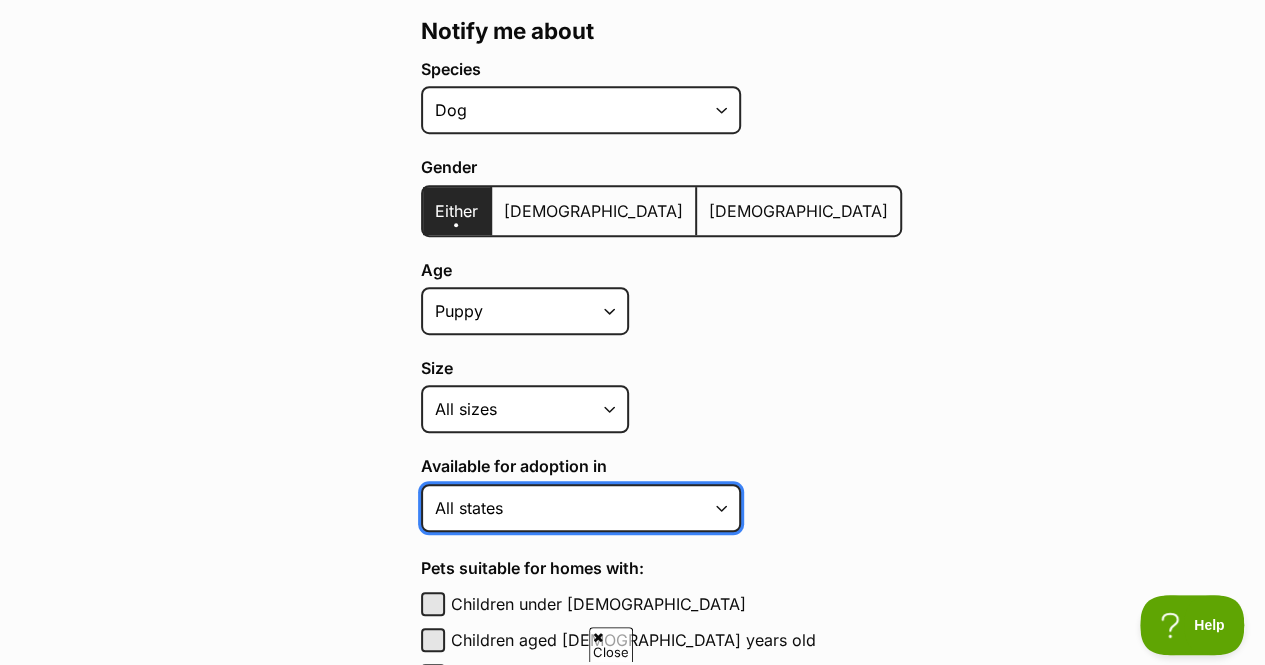 select on "2" 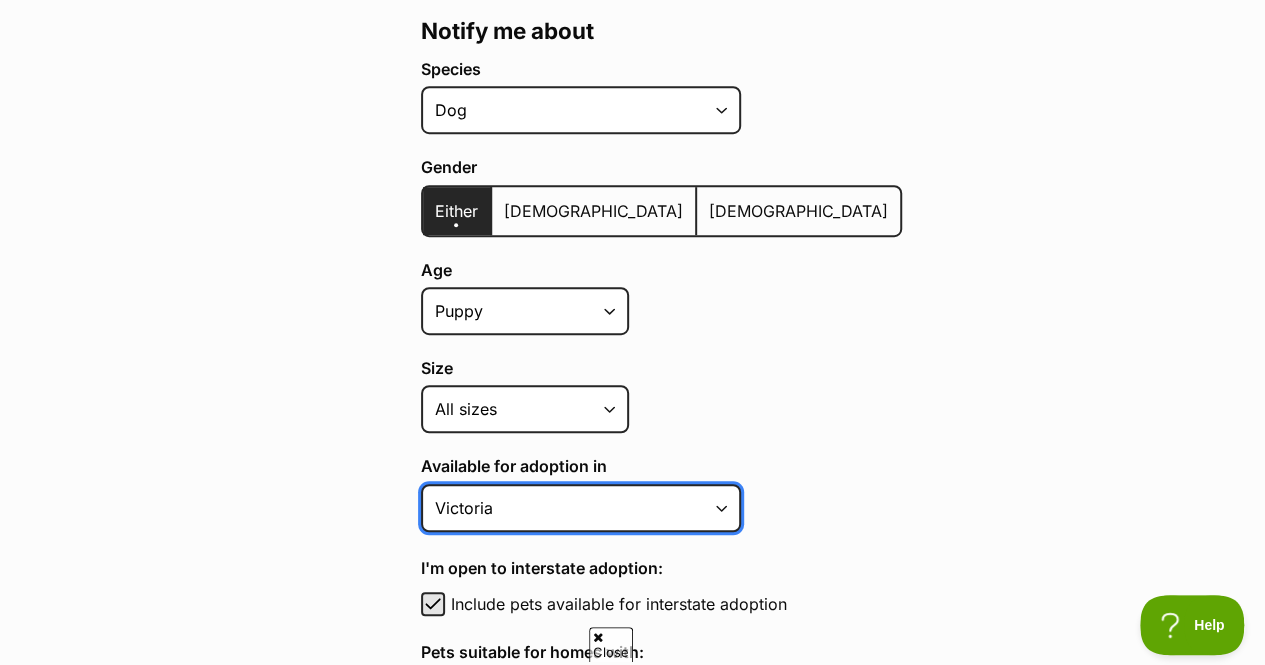 scroll, scrollTop: 553, scrollLeft: 0, axis: vertical 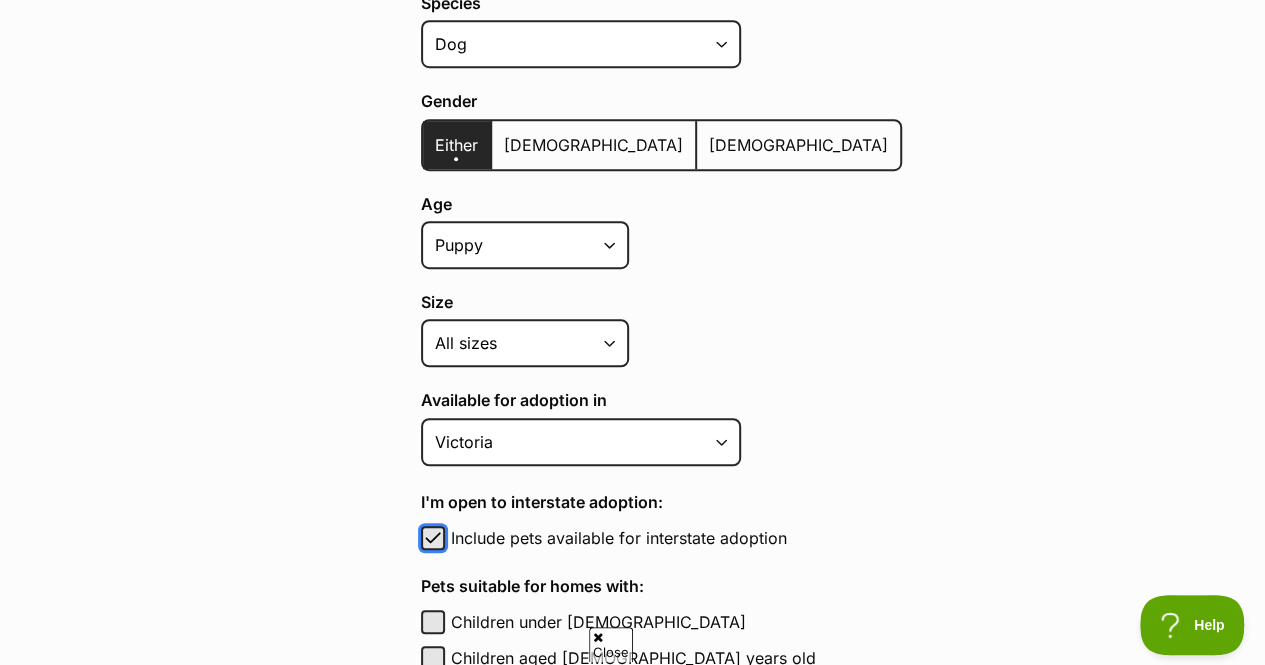 click at bounding box center [433, 538] 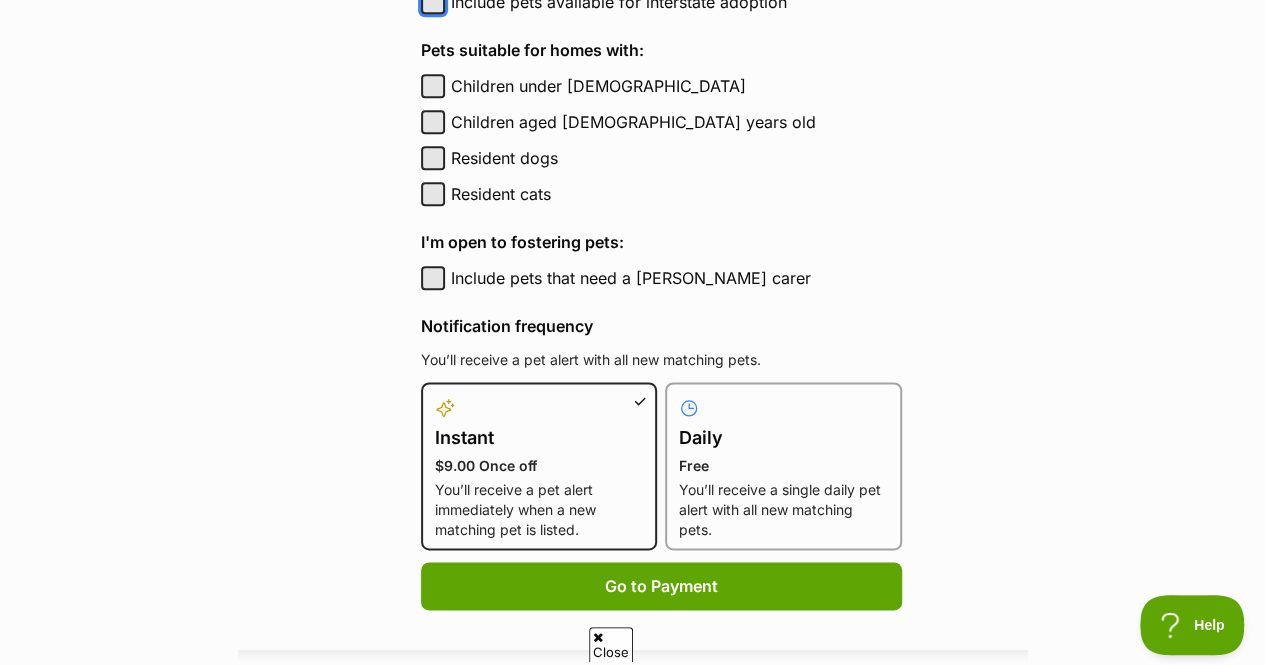 scroll, scrollTop: 1094, scrollLeft: 0, axis: vertical 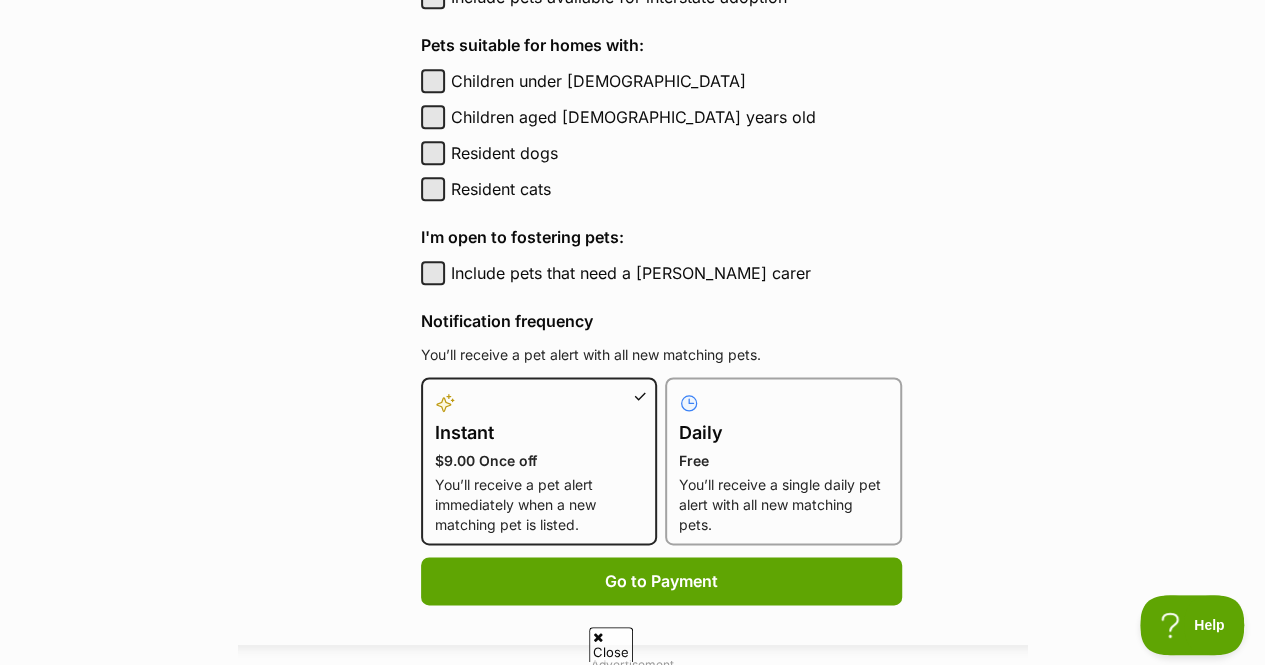 click on "You’ll receive a single daily pet alert with all new matching pets." at bounding box center [783, 505] 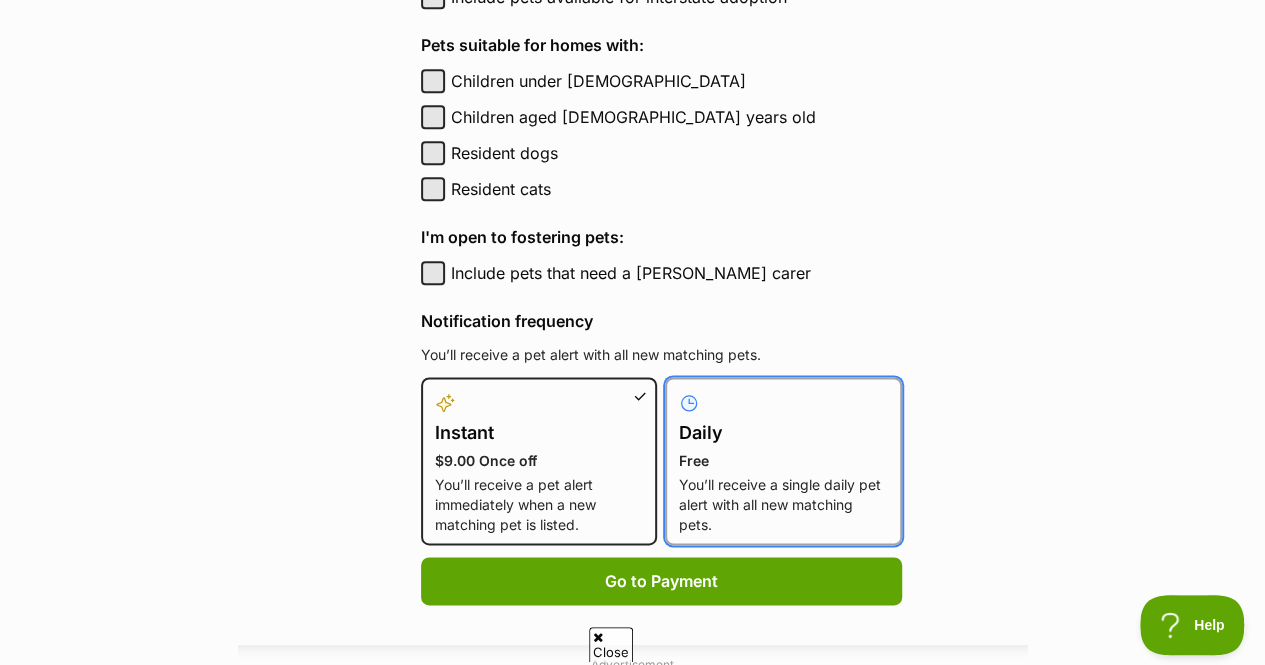 click on "Daily
Free
You’ll receive a single daily pet alert with all new matching pets." at bounding box center (677, 389) 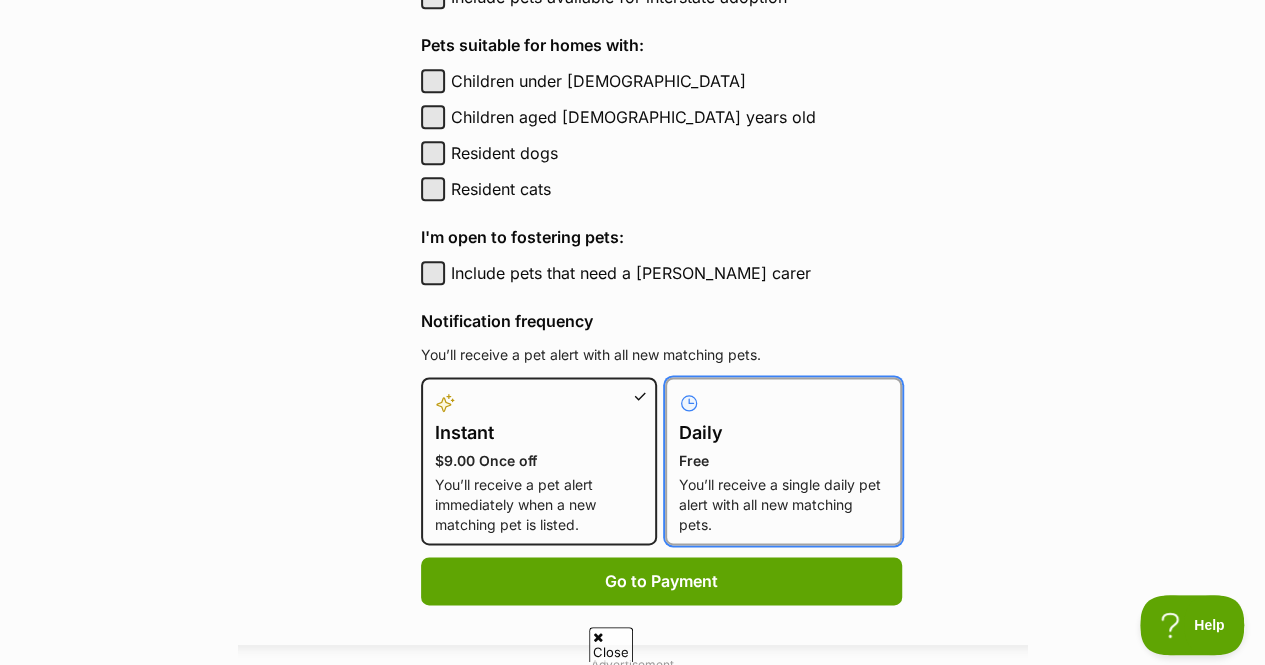 radio on "true" 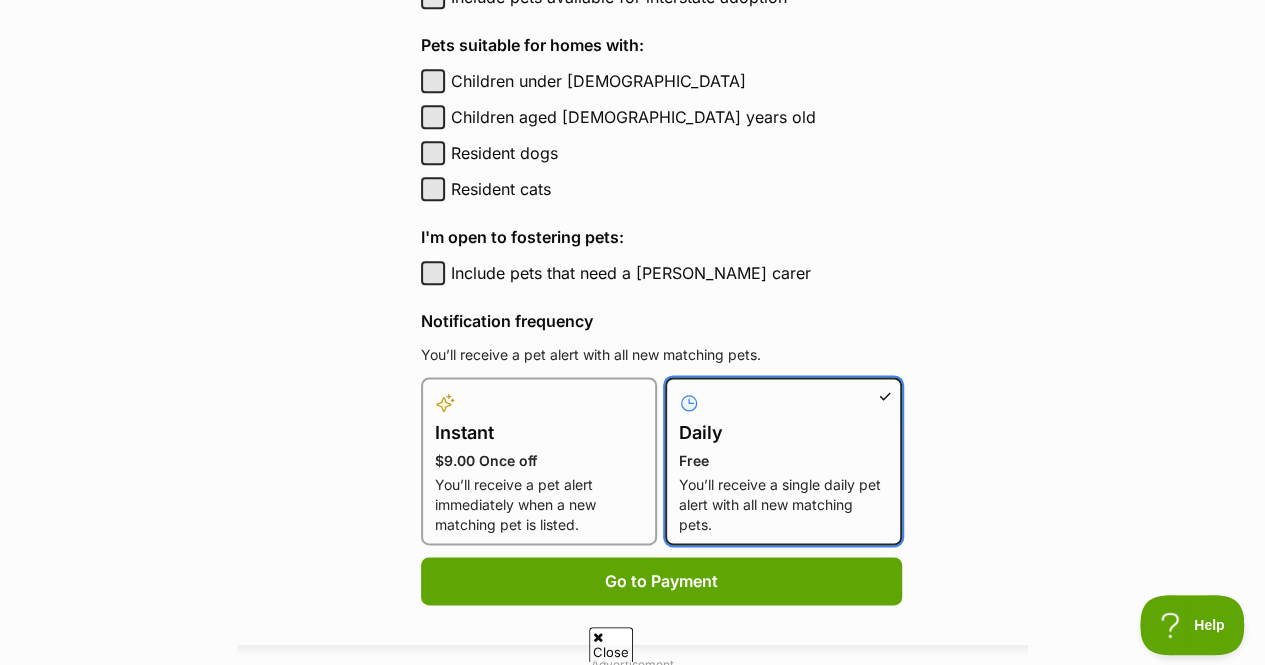 type 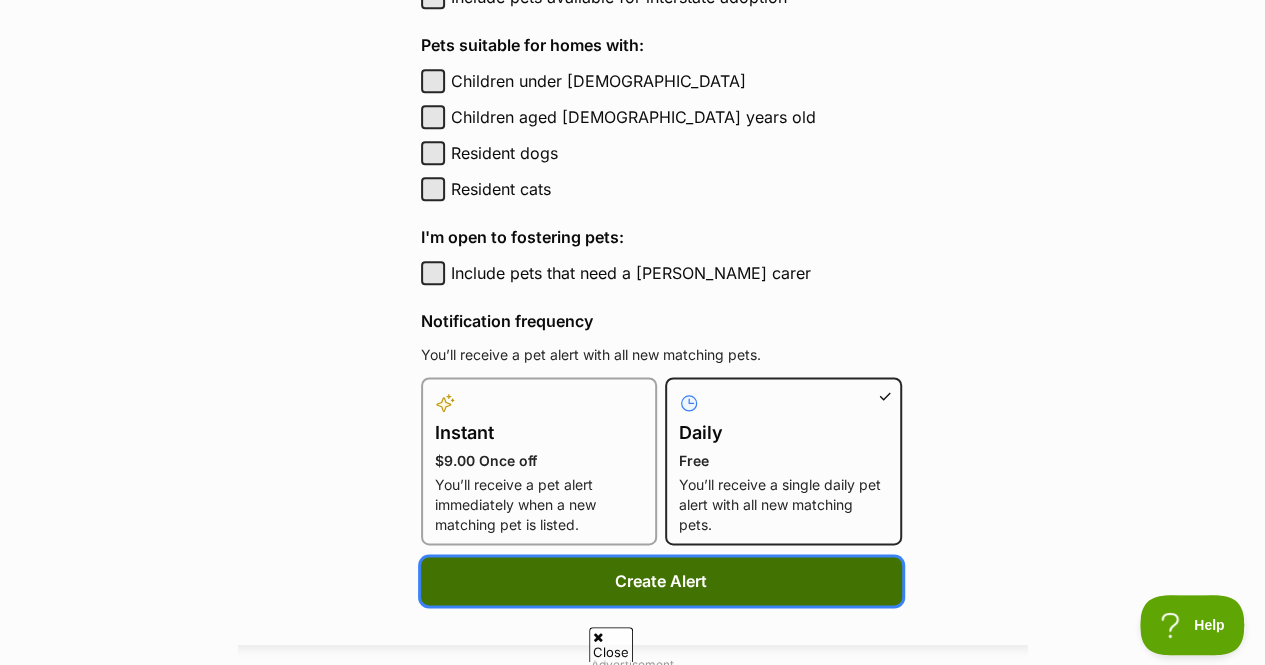 click on "Create Alert" at bounding box center (661, 581) 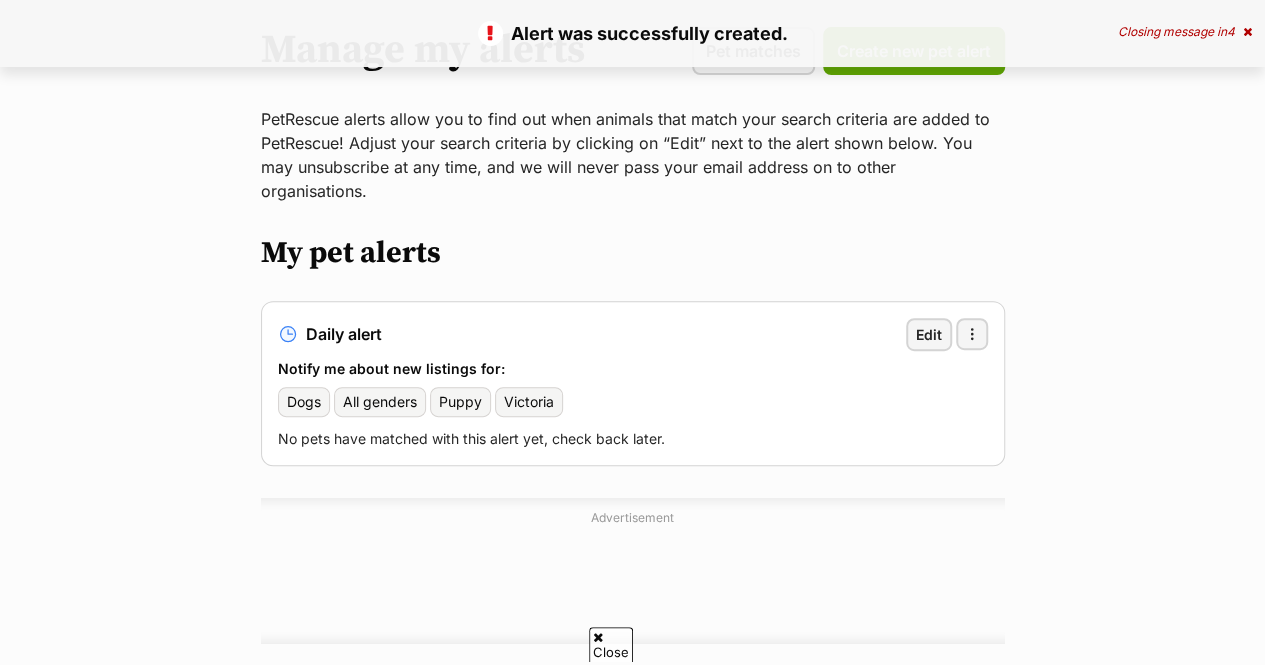scroll, scrollTop: 195, scrollLeft: 0, axis: vertical 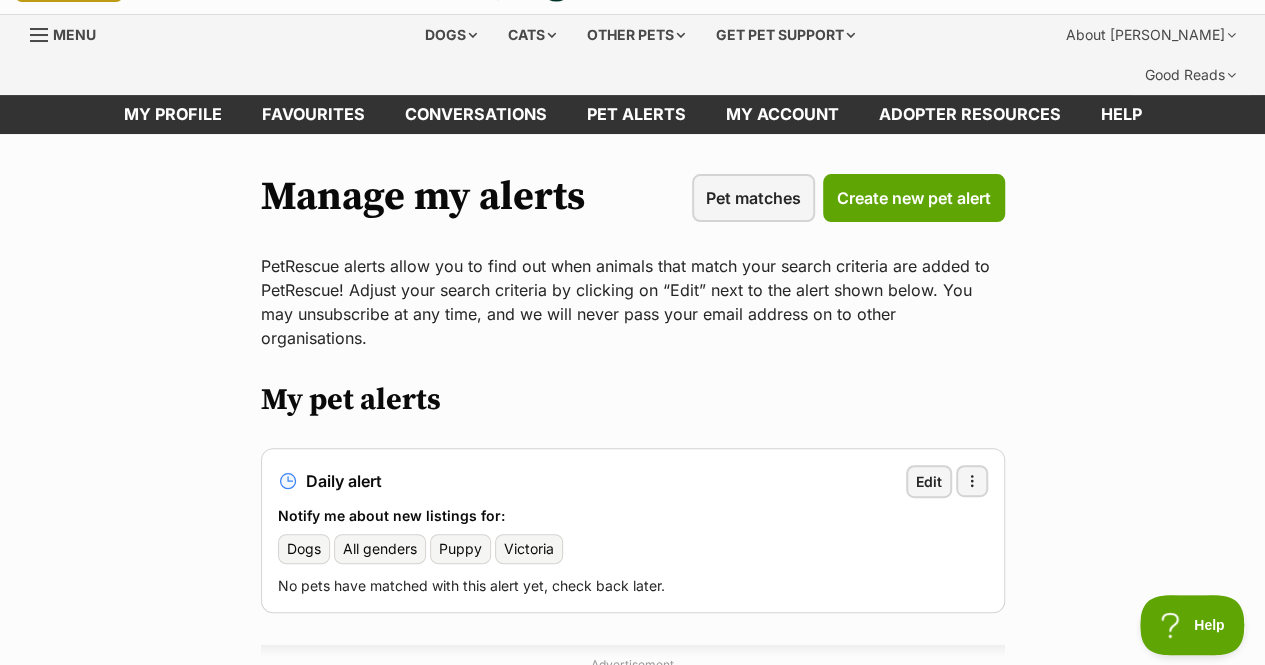 click on "Dogs" at bounding box center [304, 549] 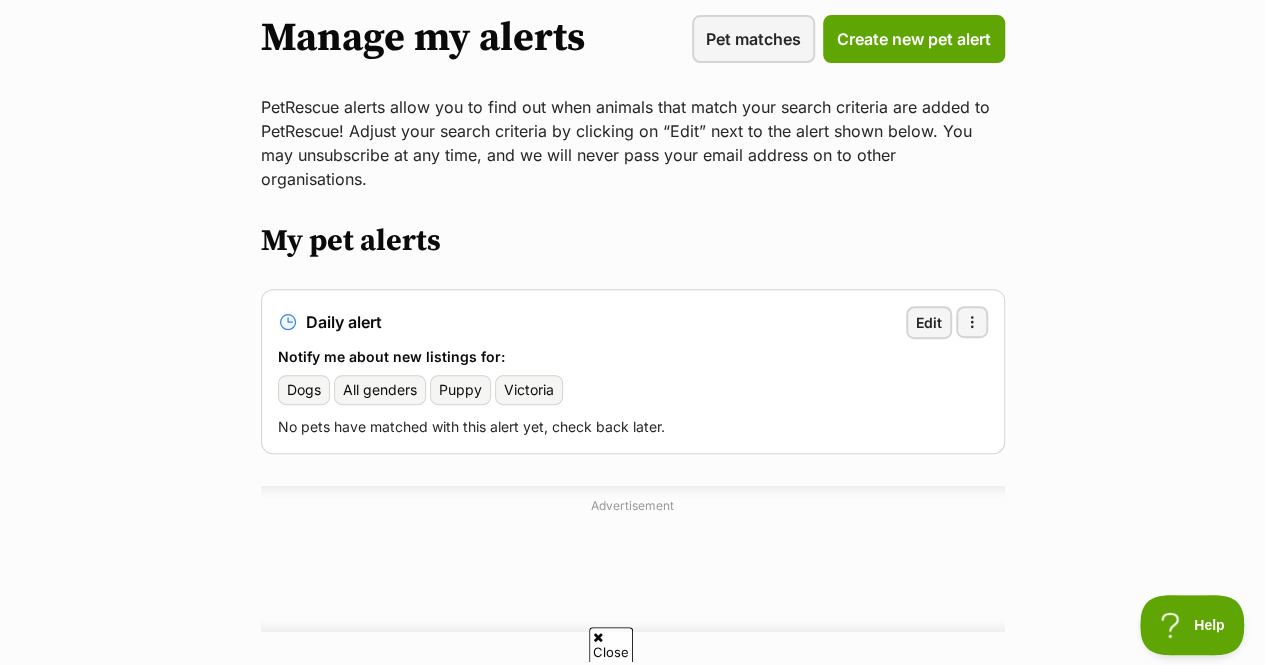 scroll, scrollTop: 0, scrollLeft: 0, axis: both 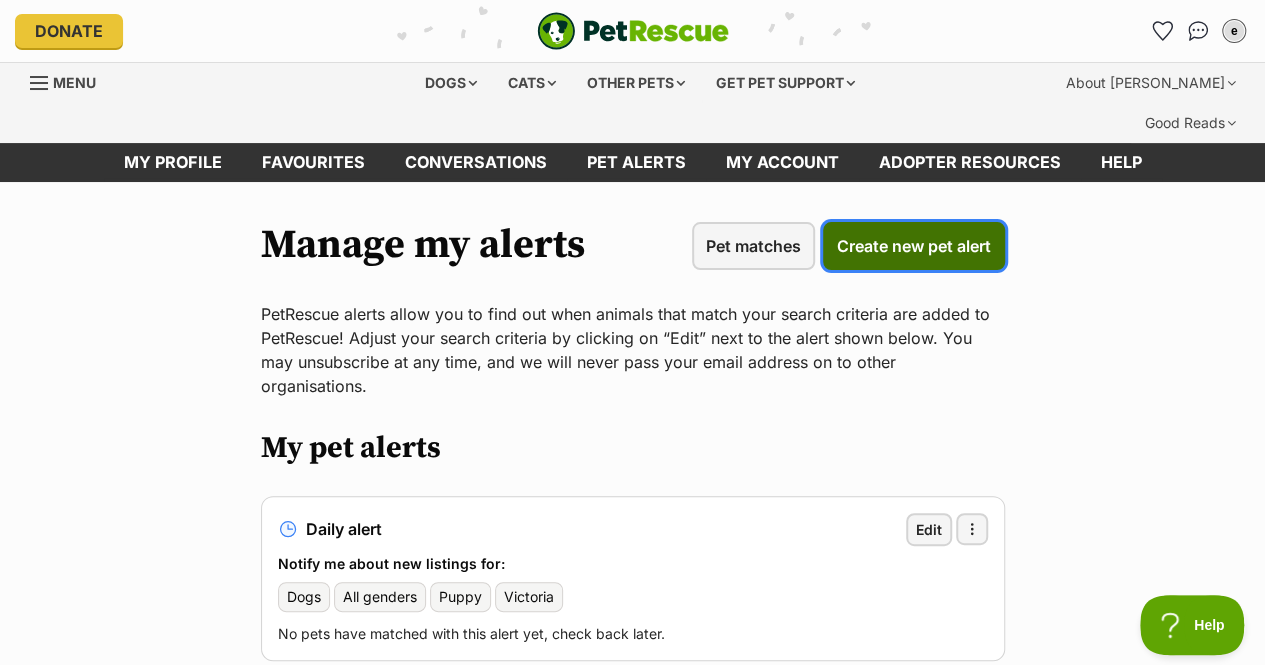 click on "Create new pet alert" at bounding box center [914, 246] 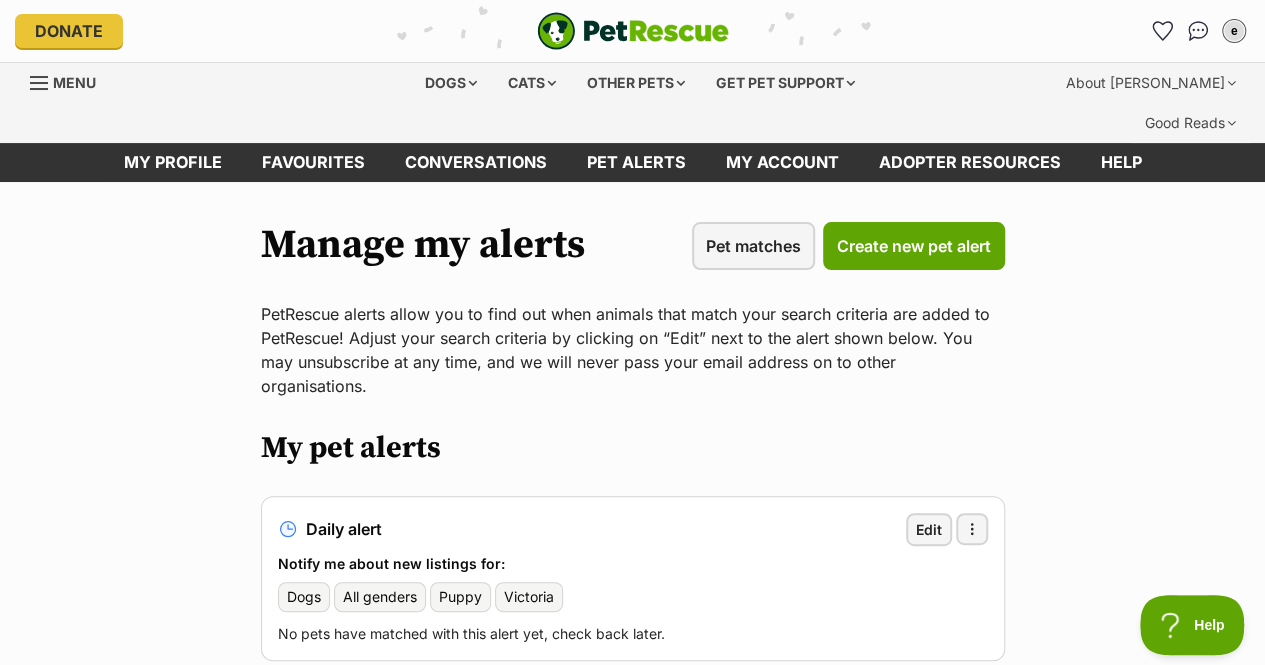 click on "Manage my alerts
Pet matches
Create new pet alert
PetRescue alerts allow you to find out when animals that match your search criteria are added to PetRescue! Adjust your search criteria by clicking on “Edit” next to the alert shown below. You may unsubscribe at any time, and we will never pass your email address on to other organisations.
My pet alerts
Daily alert
Edit
More options
More options
Delete alert
Notify me about new listings for:
Dogs
All genders
Puppy
Victoria
No pets have matched with this alert yet, check back later.
Advertisement" at bounding box center (633, 530) 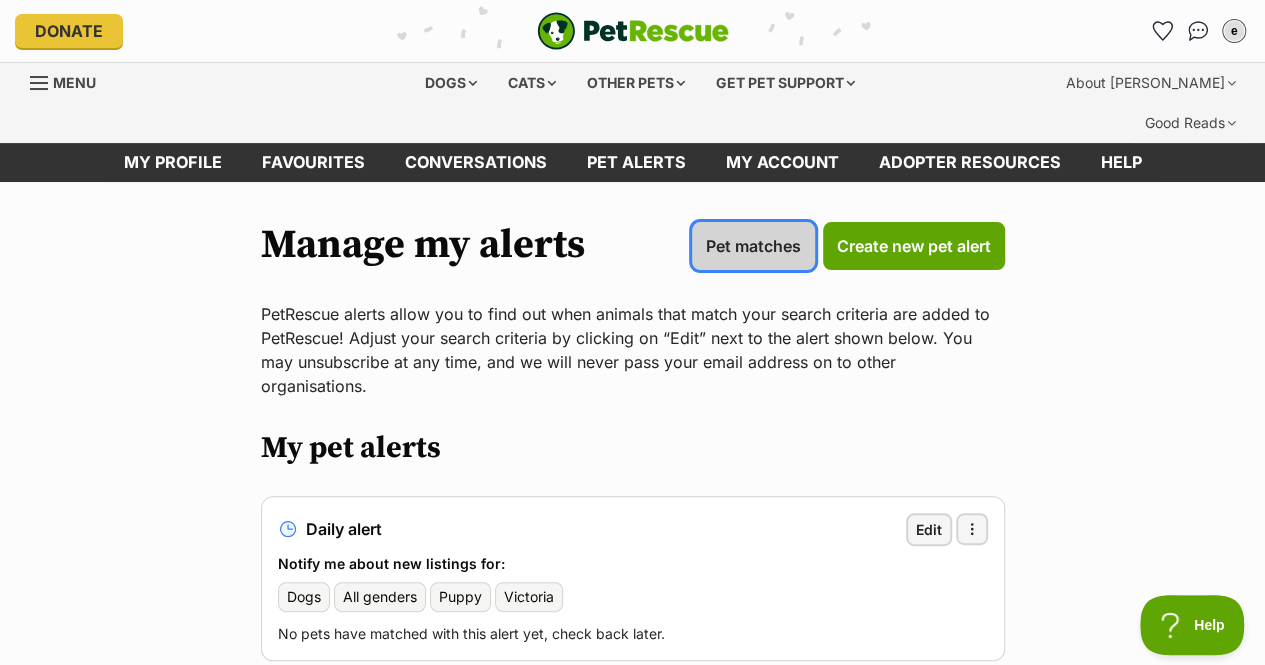 click on "Pet matches" at bounding box center (753, 246) 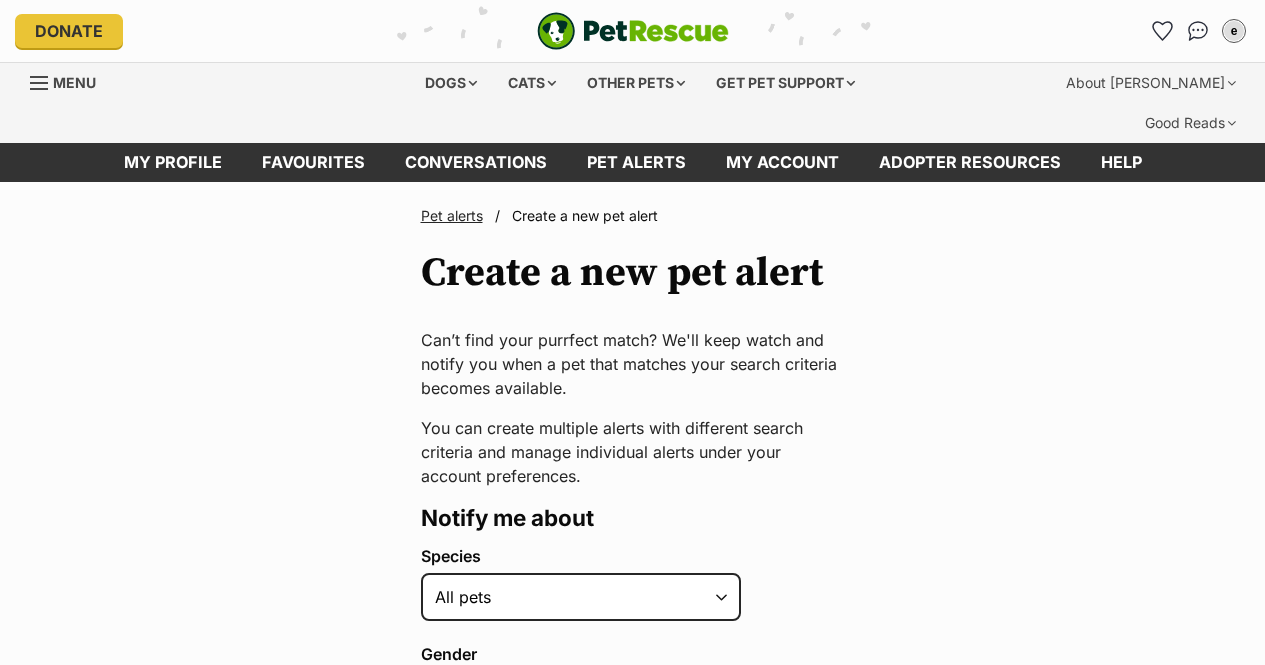 scroll, scrollTop: 0, scrollLeft: 0, axis: both 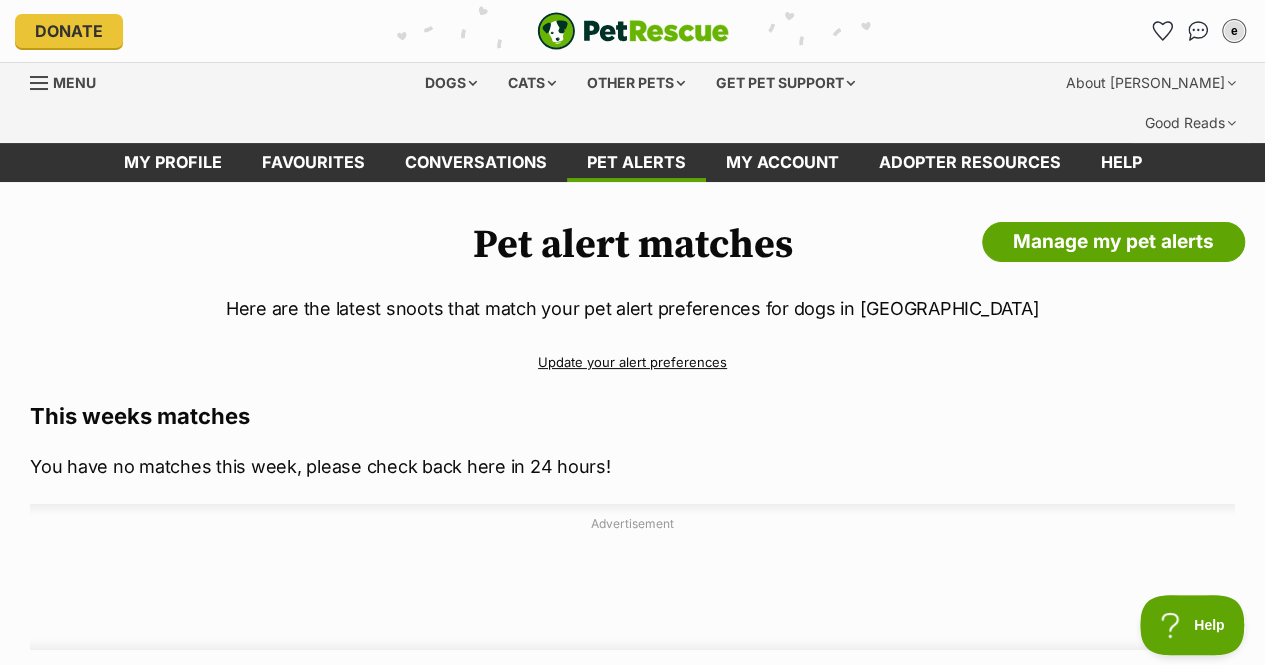 click at bounding box center [633, 31] 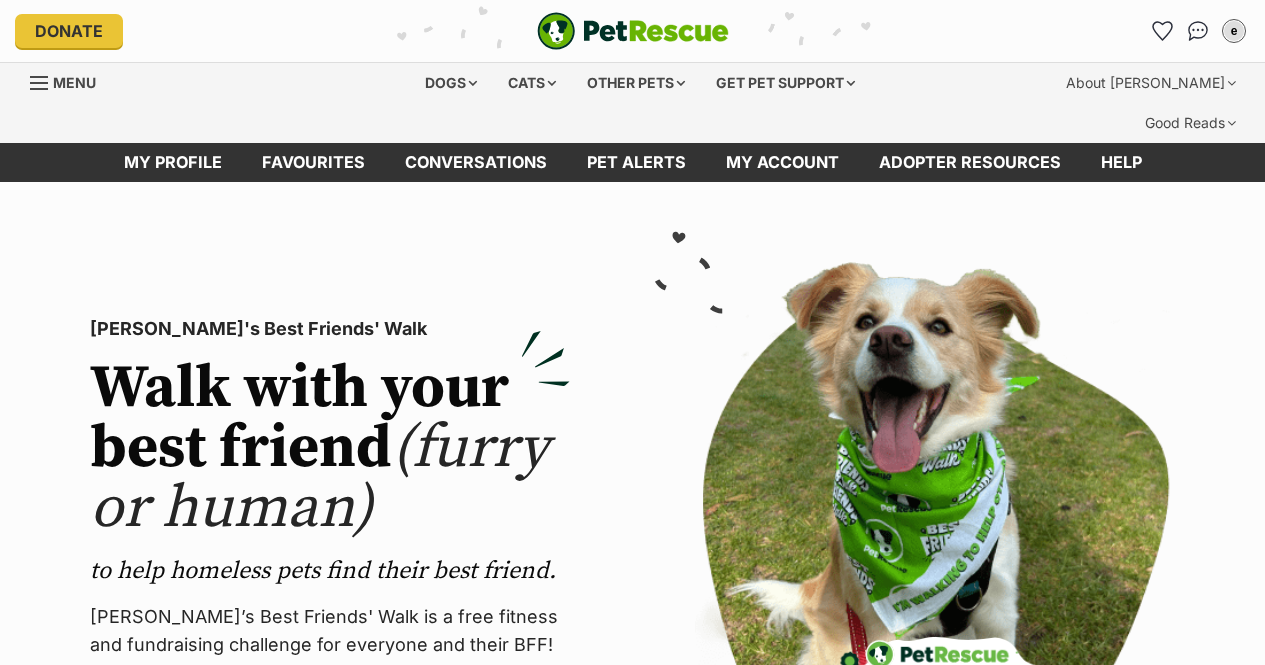 scroll, scrollTop: 0, scrollLeft: 0, axis: both 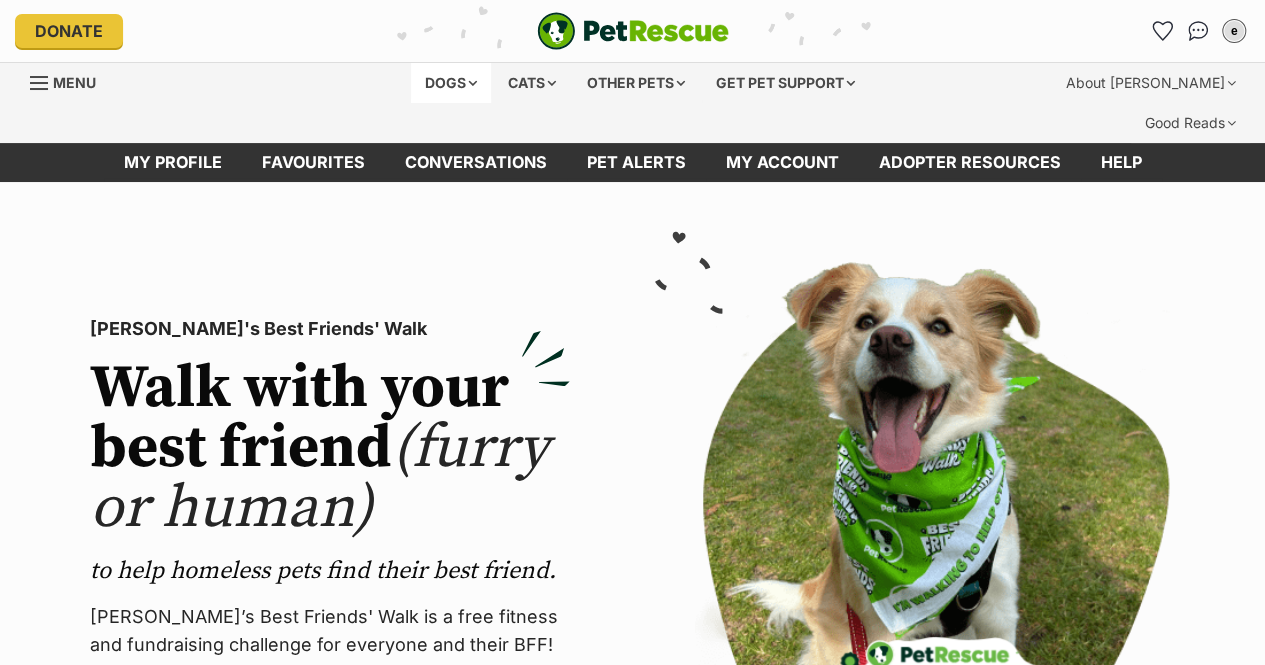 click on "Dogs" at bounding box center [451, 83] 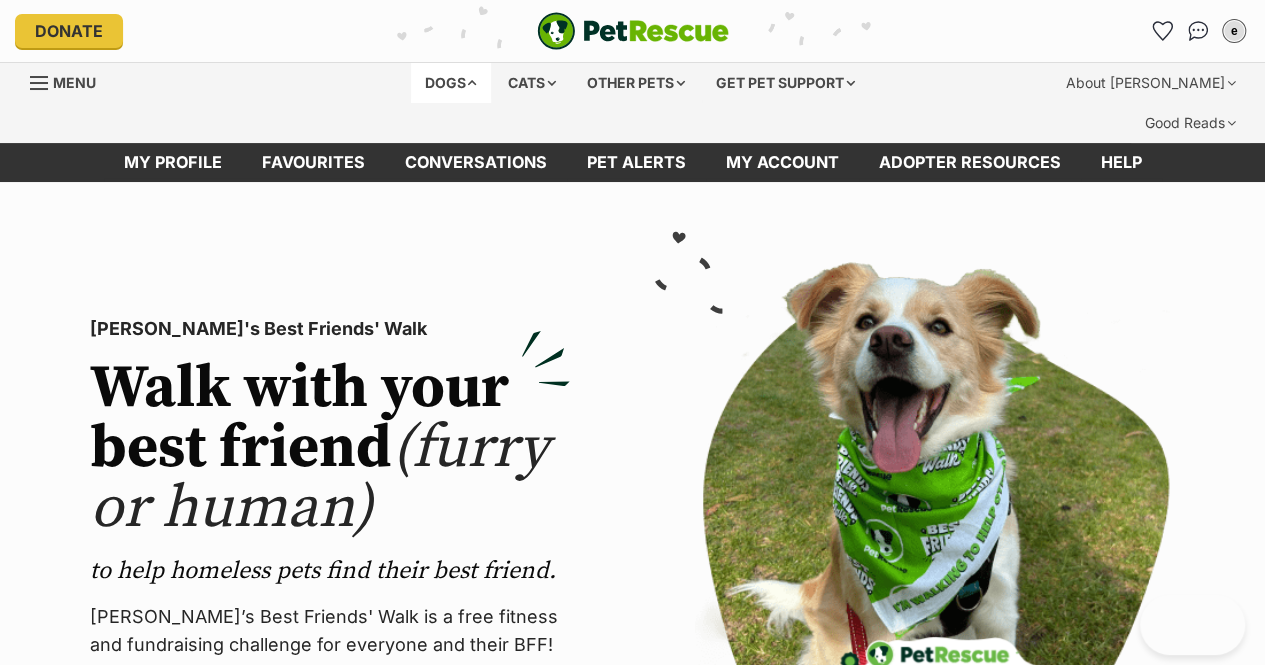 scroll, scrollTop: 0, scrollLeft: 0, axis: both 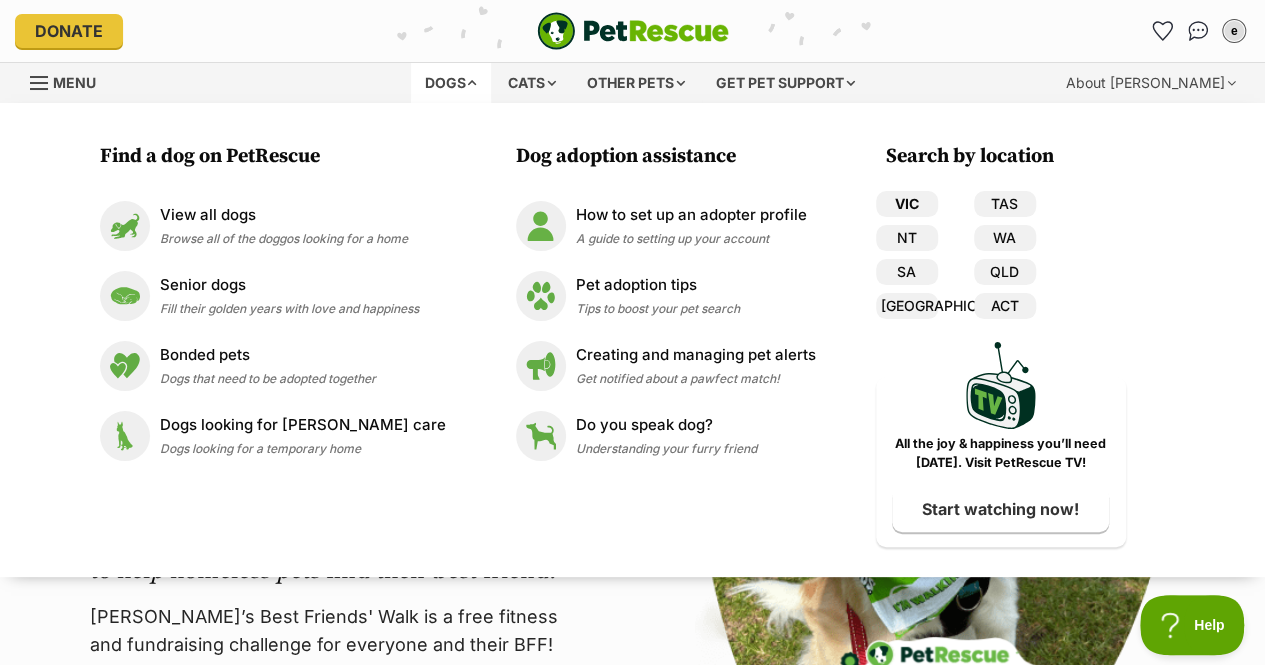 click on "VIC" at bounding box center [907, 204] 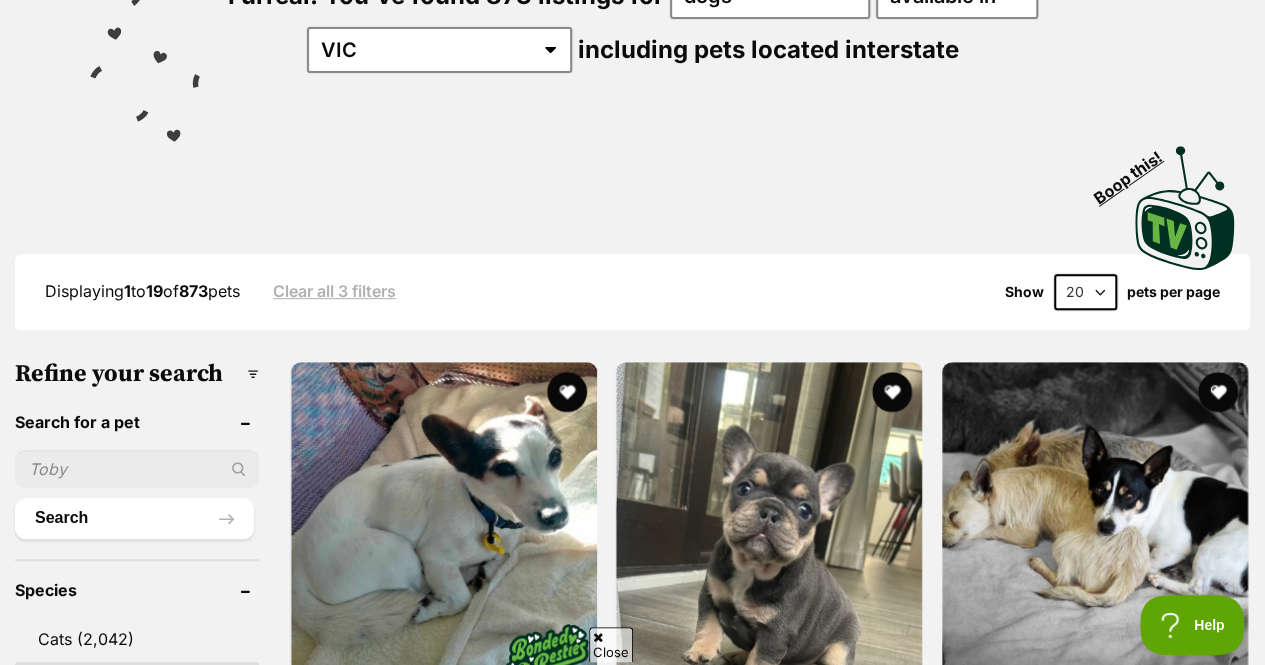 scroll, scrollTop: 0, scrollLeft: 0, axis: both 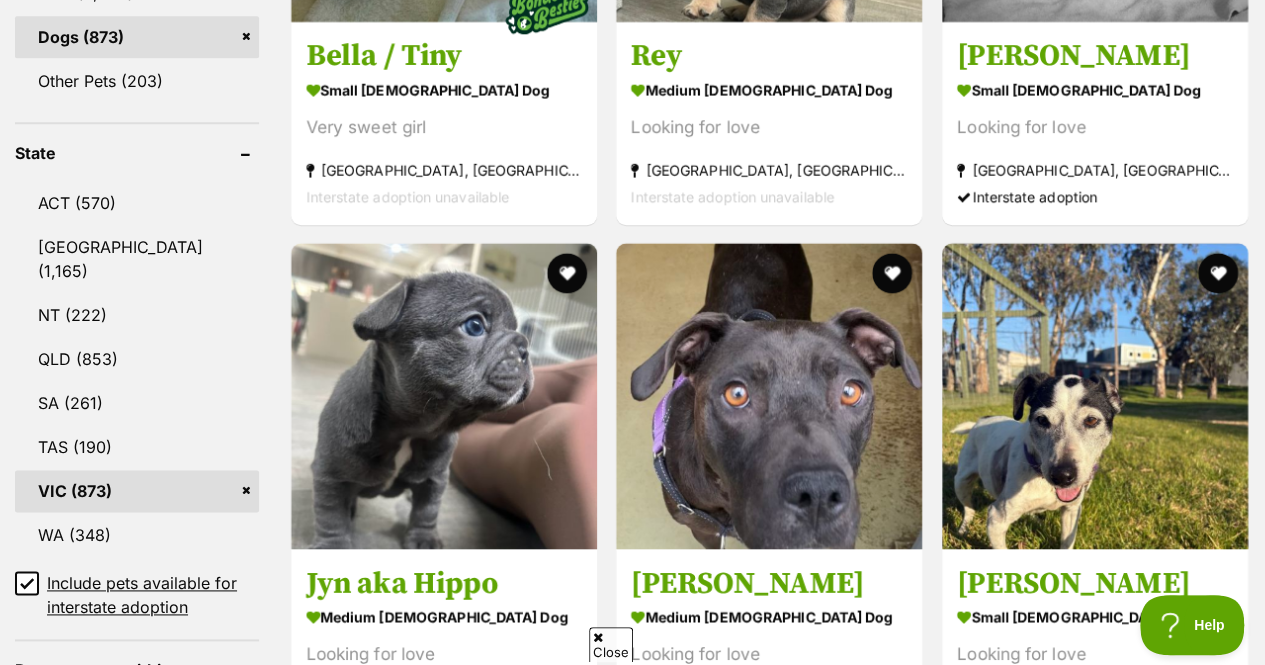 click on "Include pets available for interstate adoption" at bounding box center [153, 595] 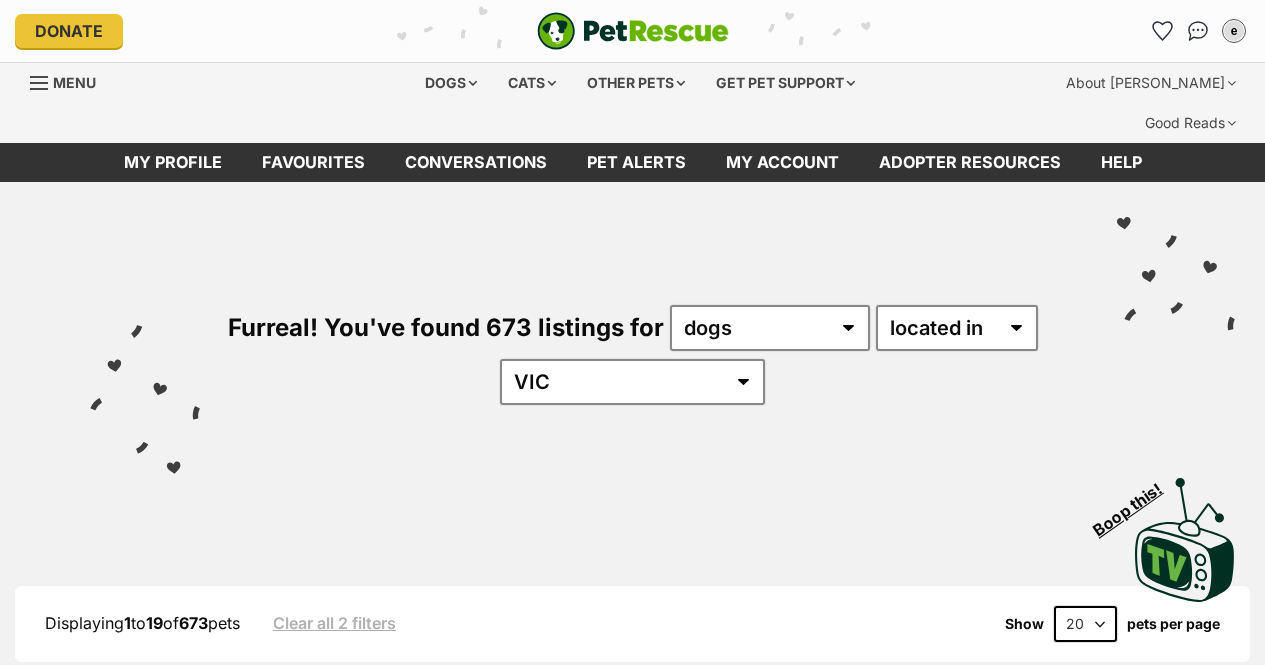 scroll, scrollTop: 0, scrollLeft: 0, axis: both 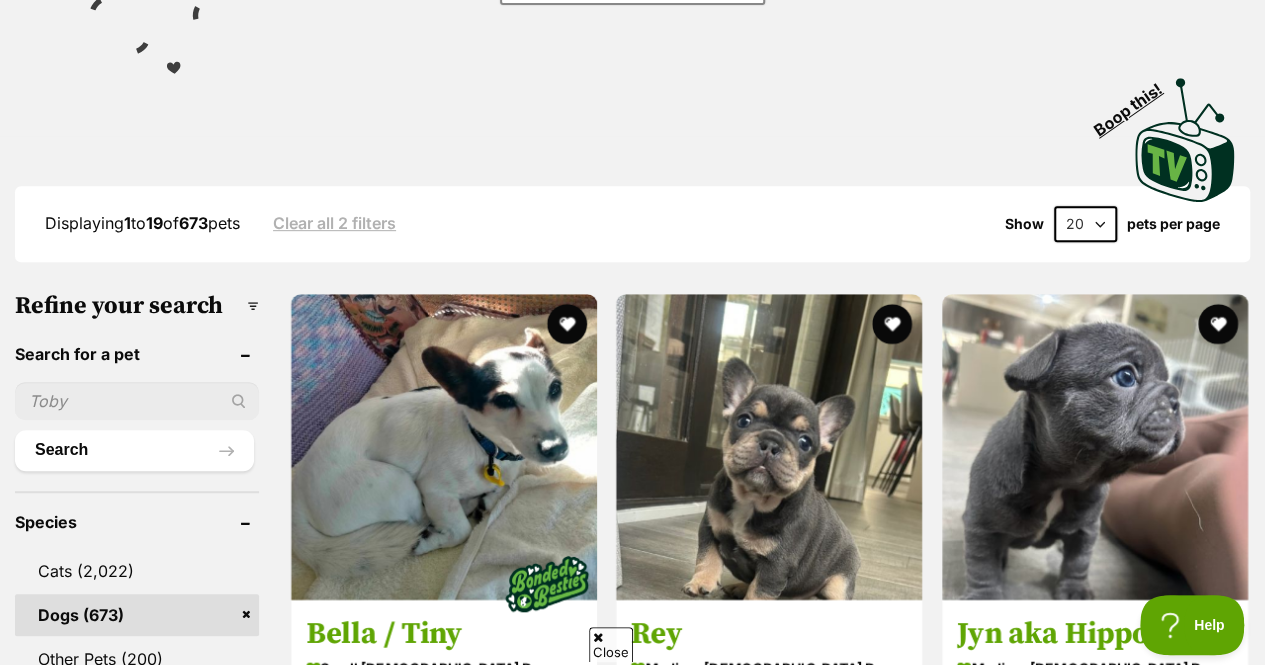 click at bounding box center (137, 401) 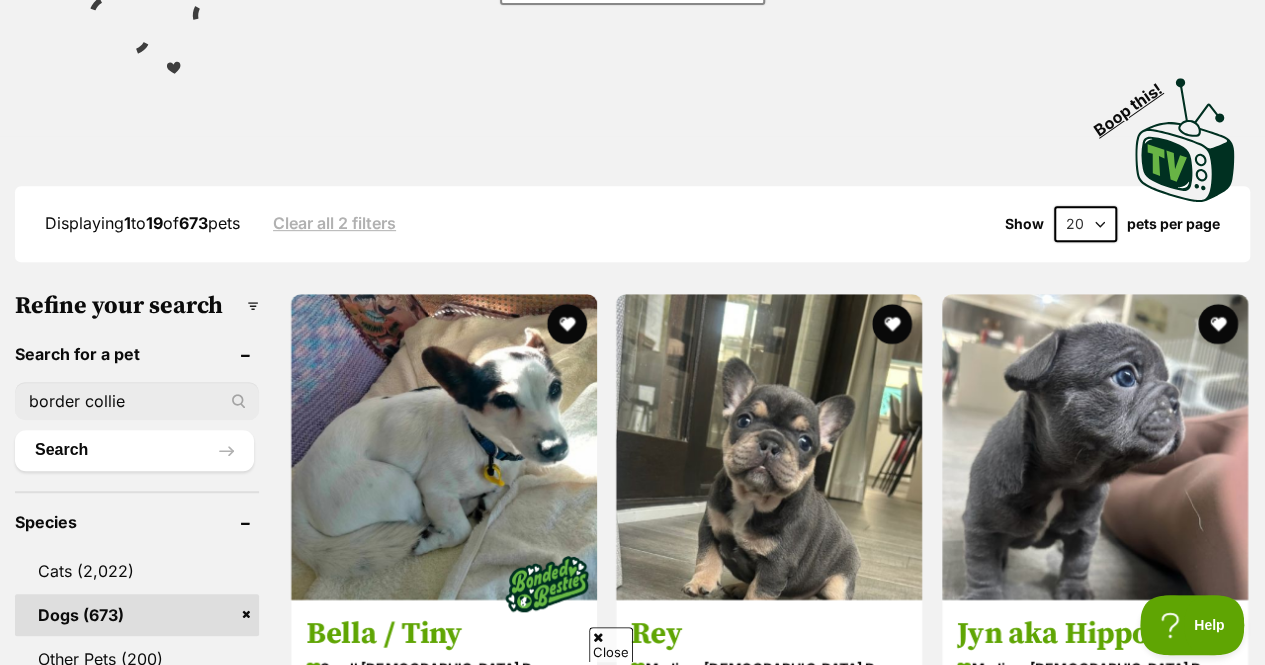 type on "border collie" 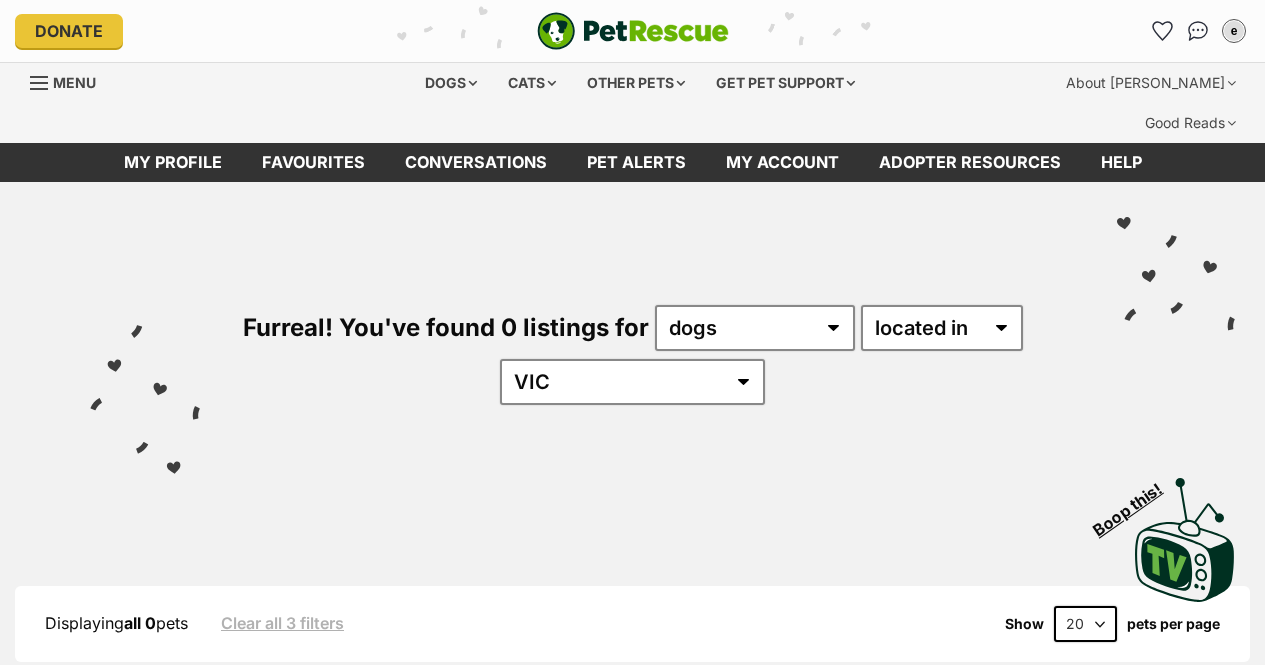 scroll, scrollTop: 0, scrollLeft: 0, axis: both 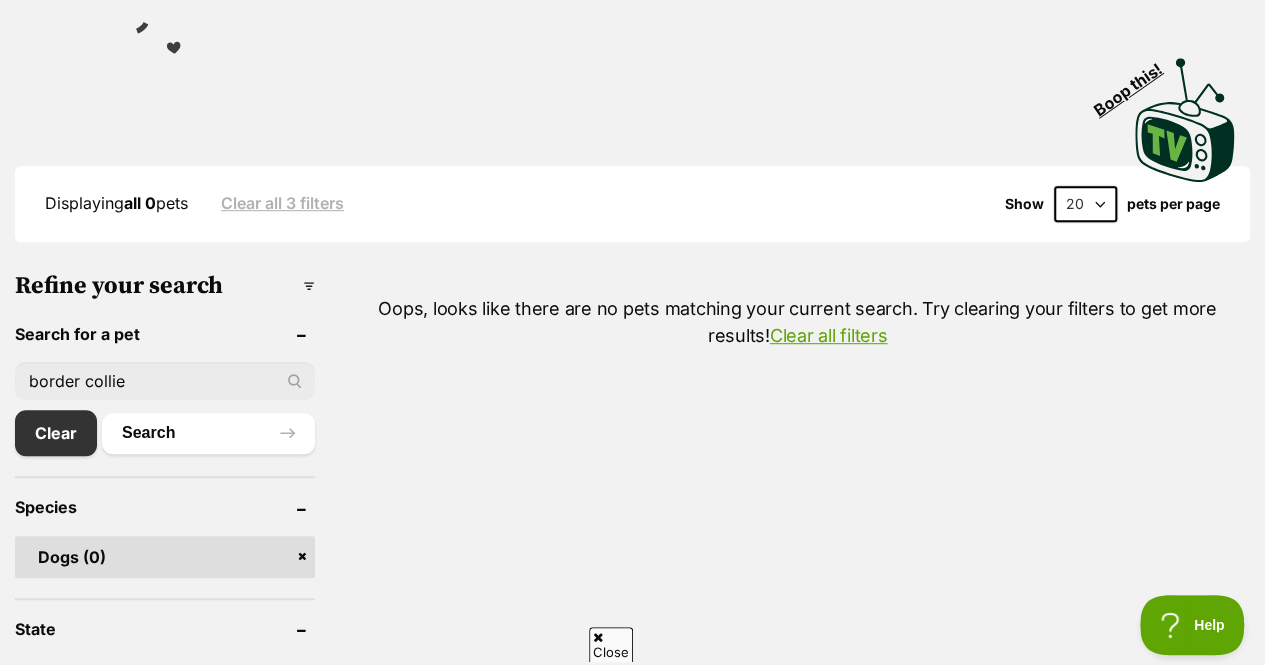 drag, startPoint x: 170, startPoint y: 349, endPoint x: 0, endPoint y: 338, distance: 170.35551 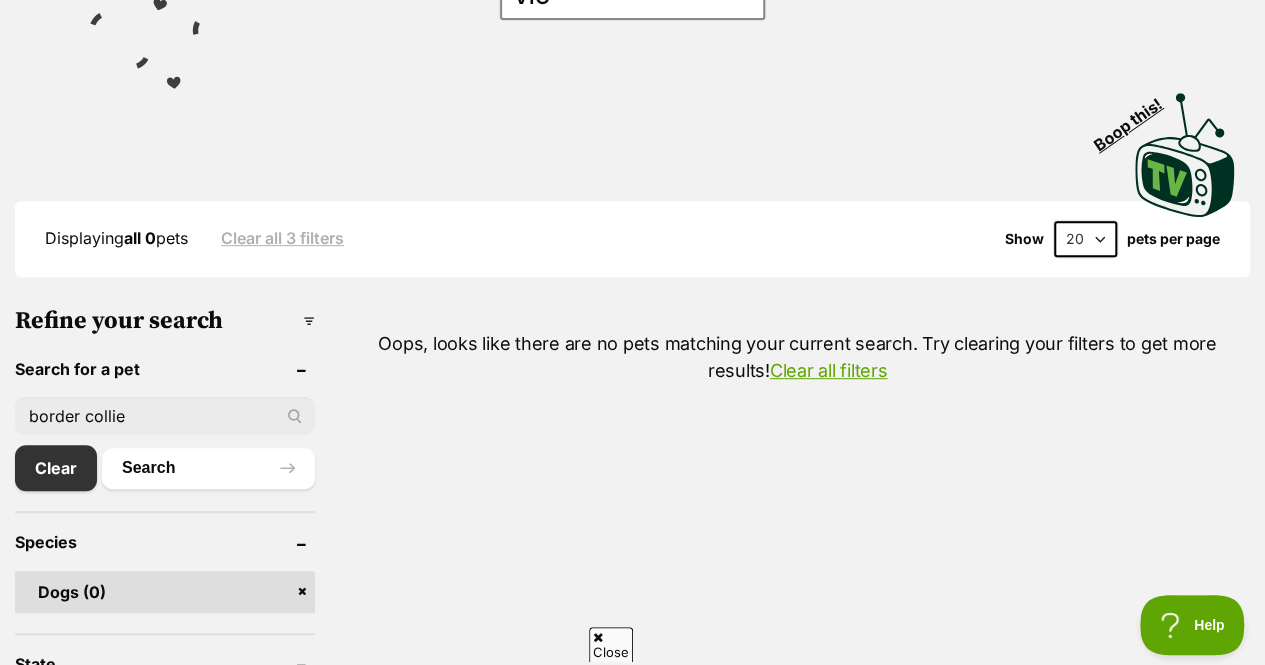scroll, scrollTop: 395, scrollLeft: 0, axis: vertical 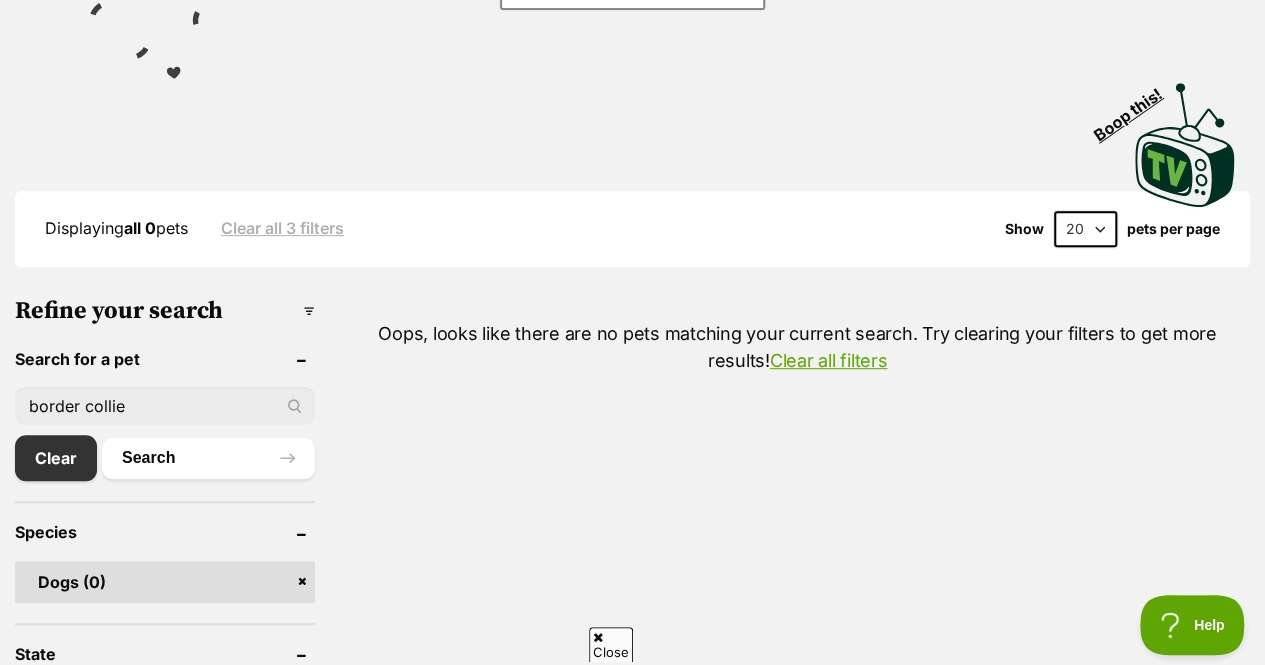 click on "Dogs (0)" at bounding box center [165, 582] 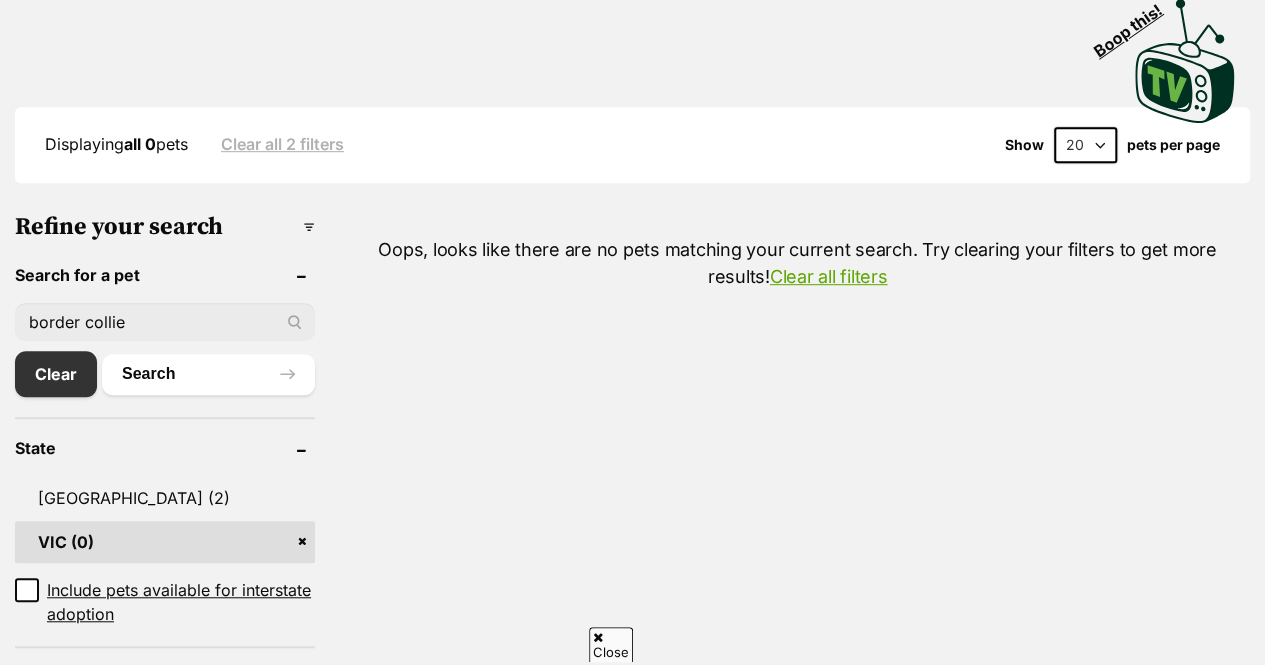 scroll, scrollTop: 479, scrollLeft: 0, axis: vertical 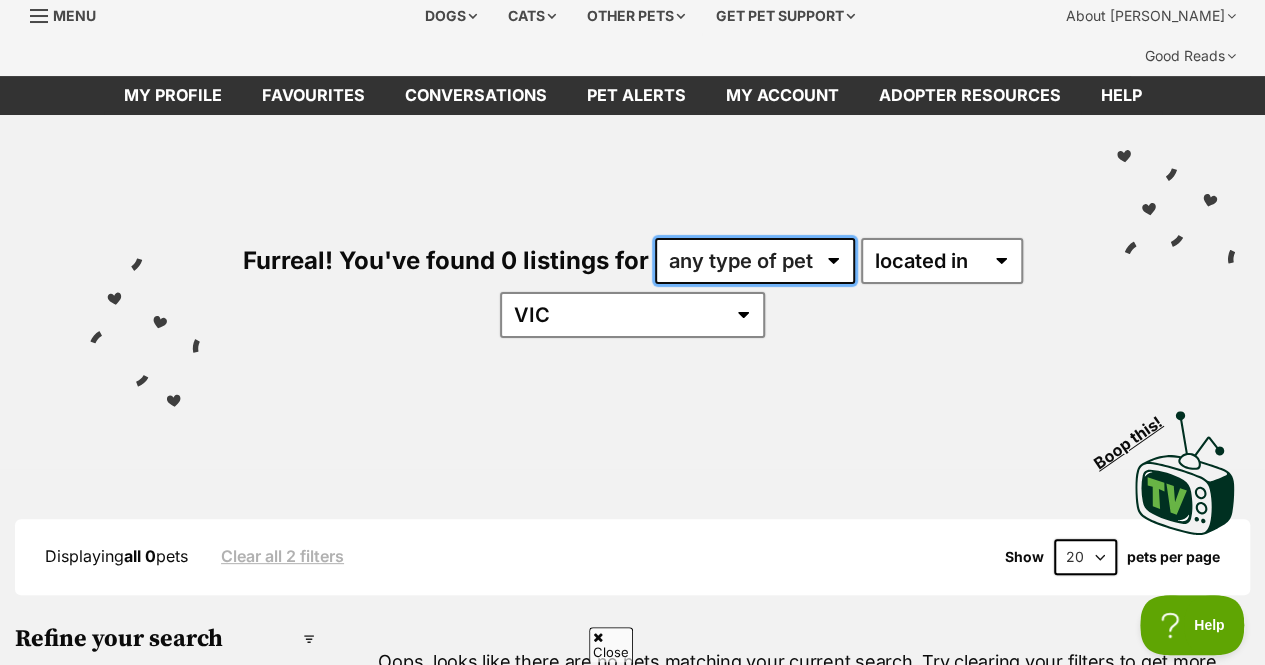 click on "any type of pet" at bounding box center [755, 261] 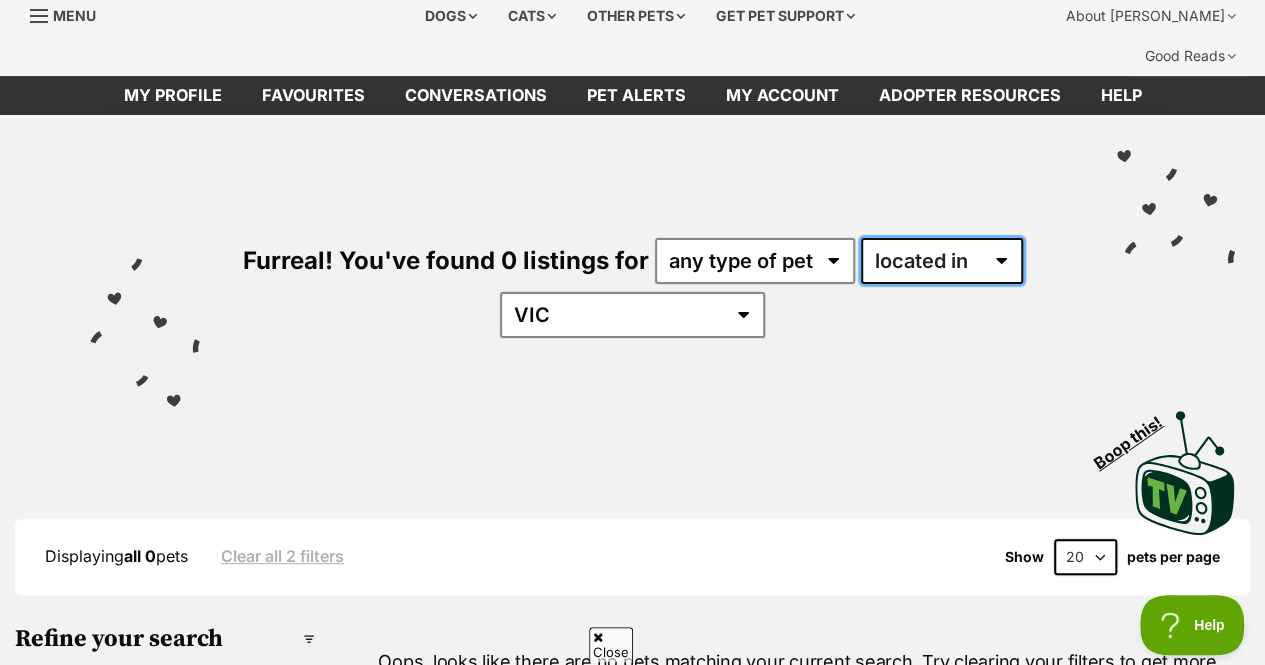 click on "available in
located in" at bounding box center [942, 261] 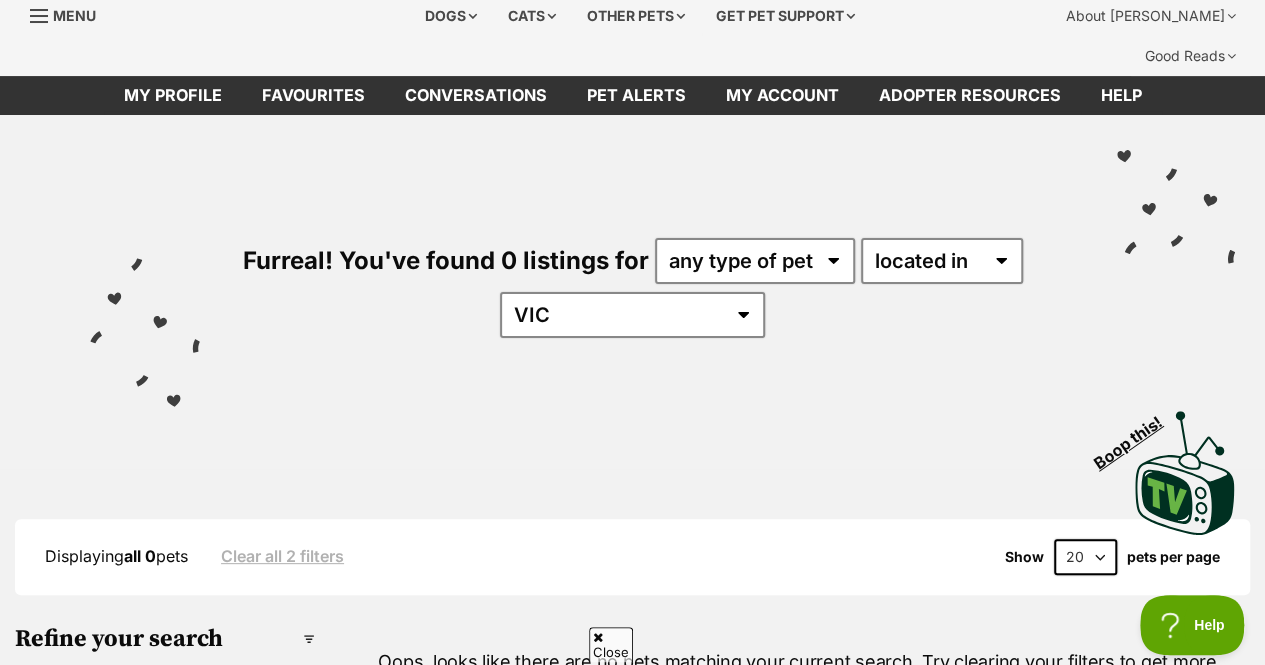 click on "Furreal! You've found 0 listings for
any type of pet
available in
located in
Australia
NSW
VIC" at bounding box center (632, 254) 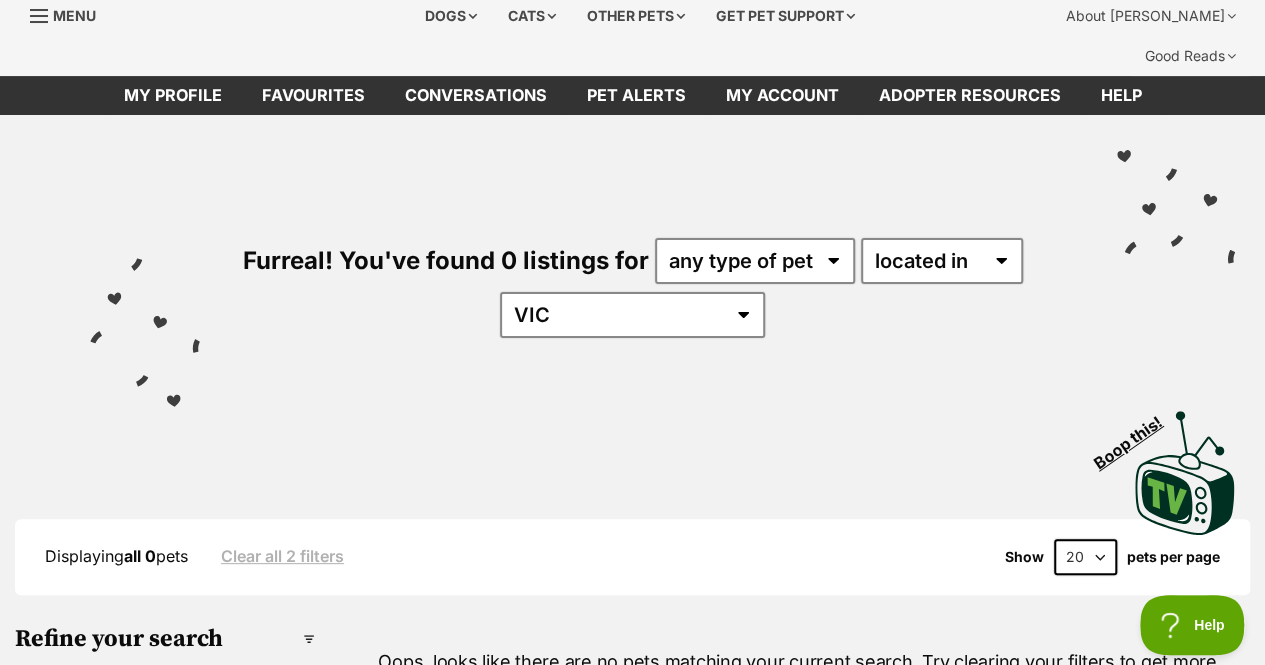 scroll, scrollTop: 0, scrollLeft: 0, axis: both 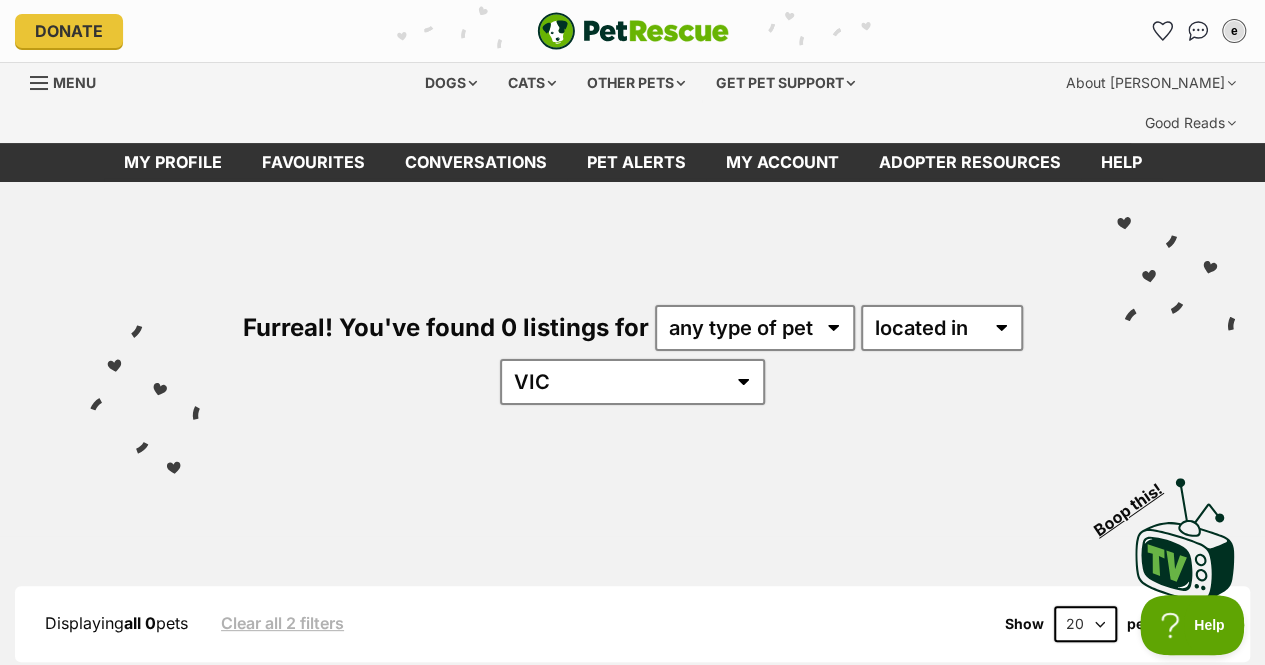 click at bounding box center [633, 31] 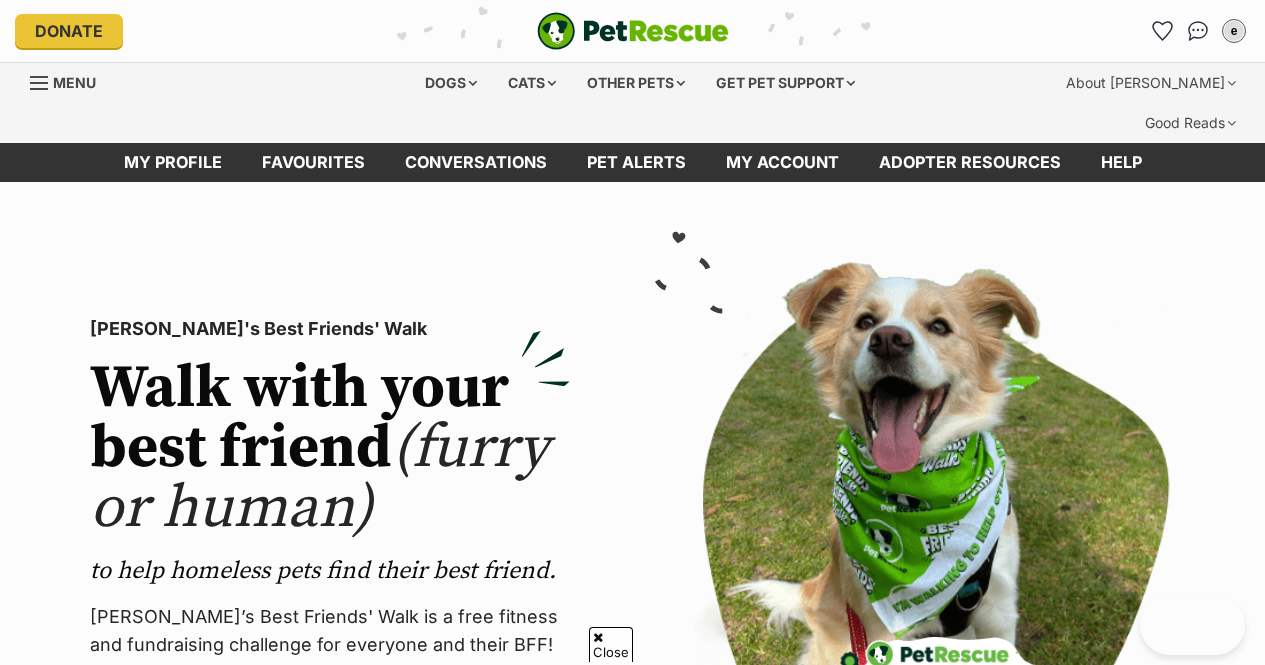 scroll, scrollTop: 1297, scrollLeft: 0, axis: vertical 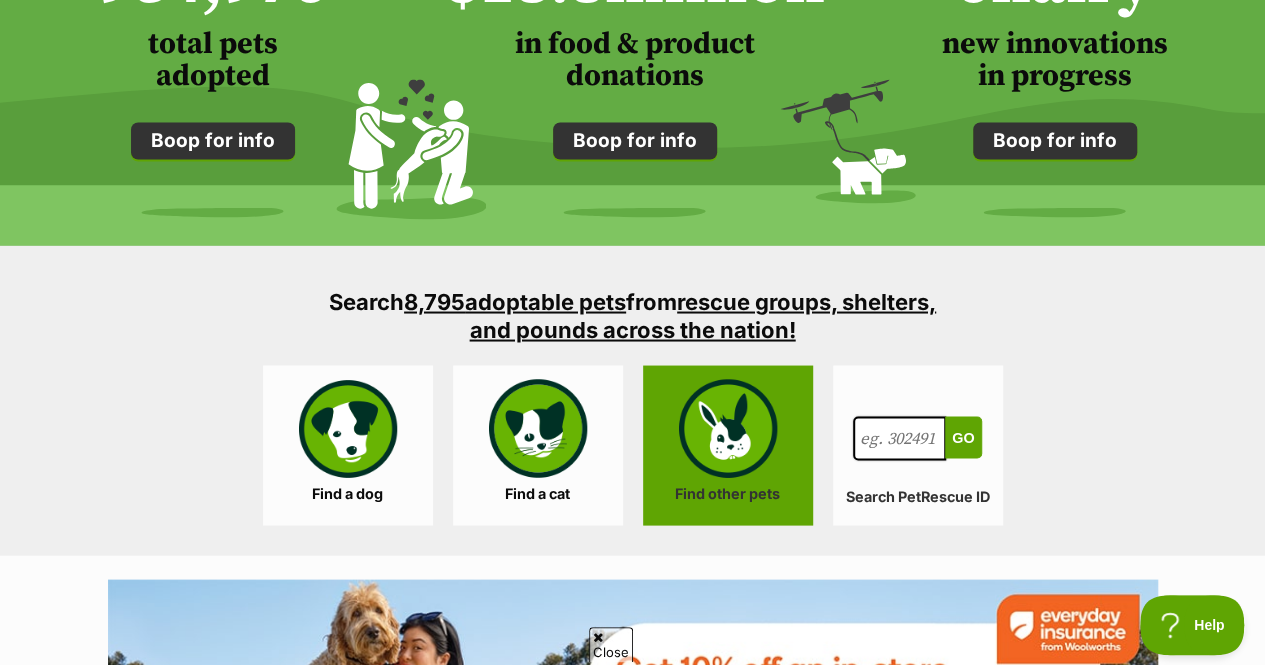 click on "Find other pets" at bounding box center (728, 445) 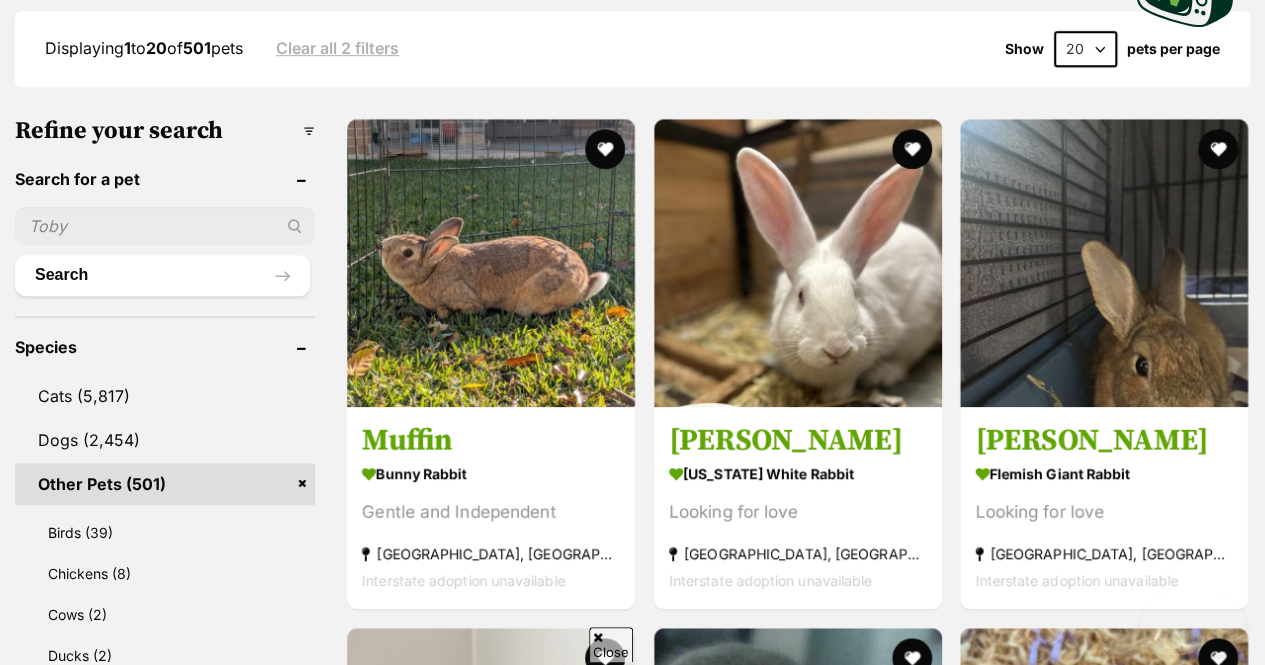 scroll, scrollTop: 619, scrollLeft: 0, axis: vertical 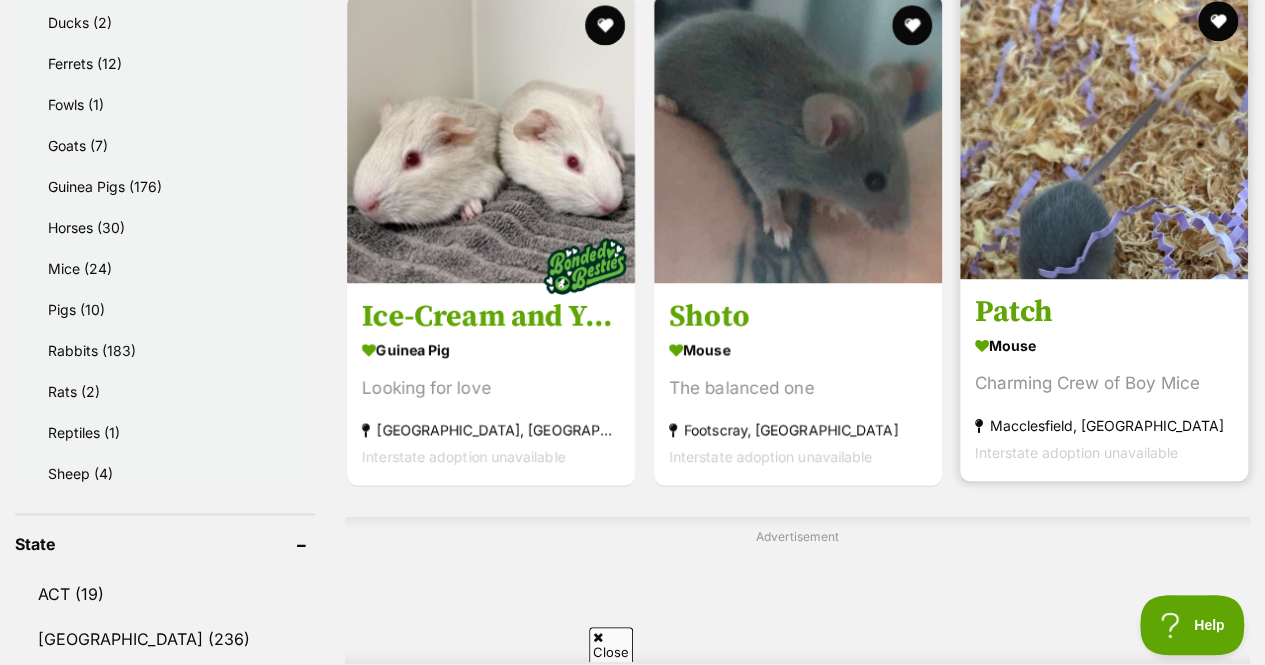 click on "Mouse" at bounding box center (1104, 345) 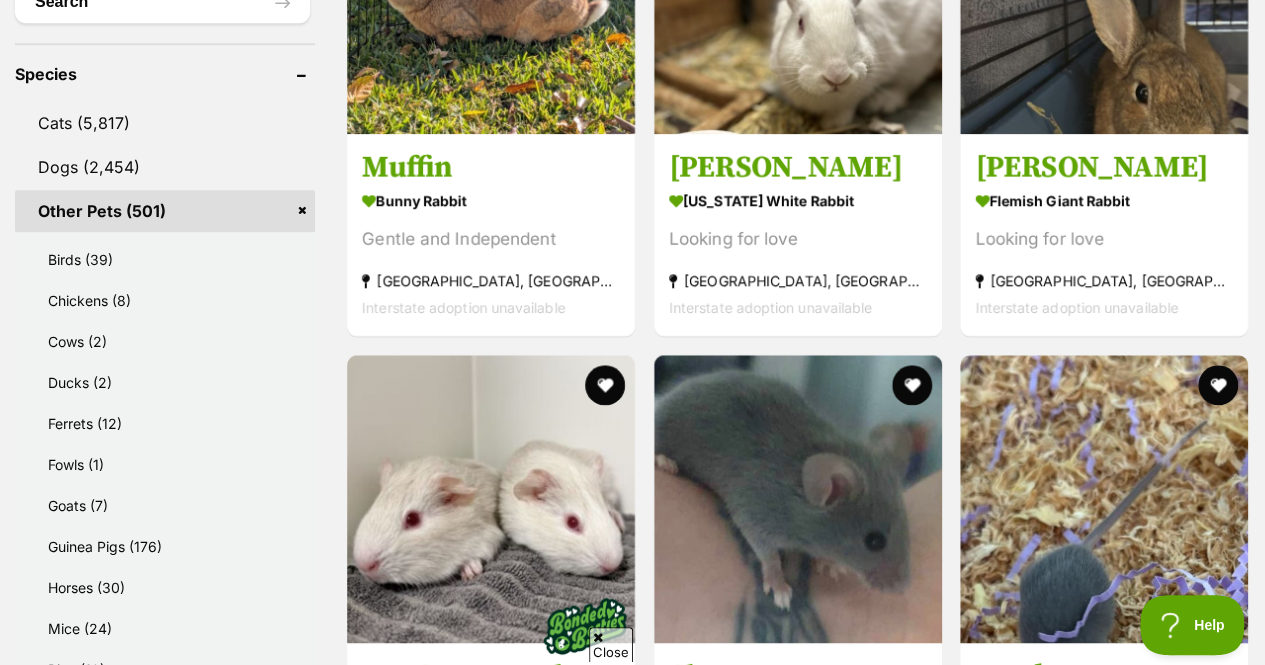 scroll, scrollTop: 0, scrollLeft: 0, axis: both 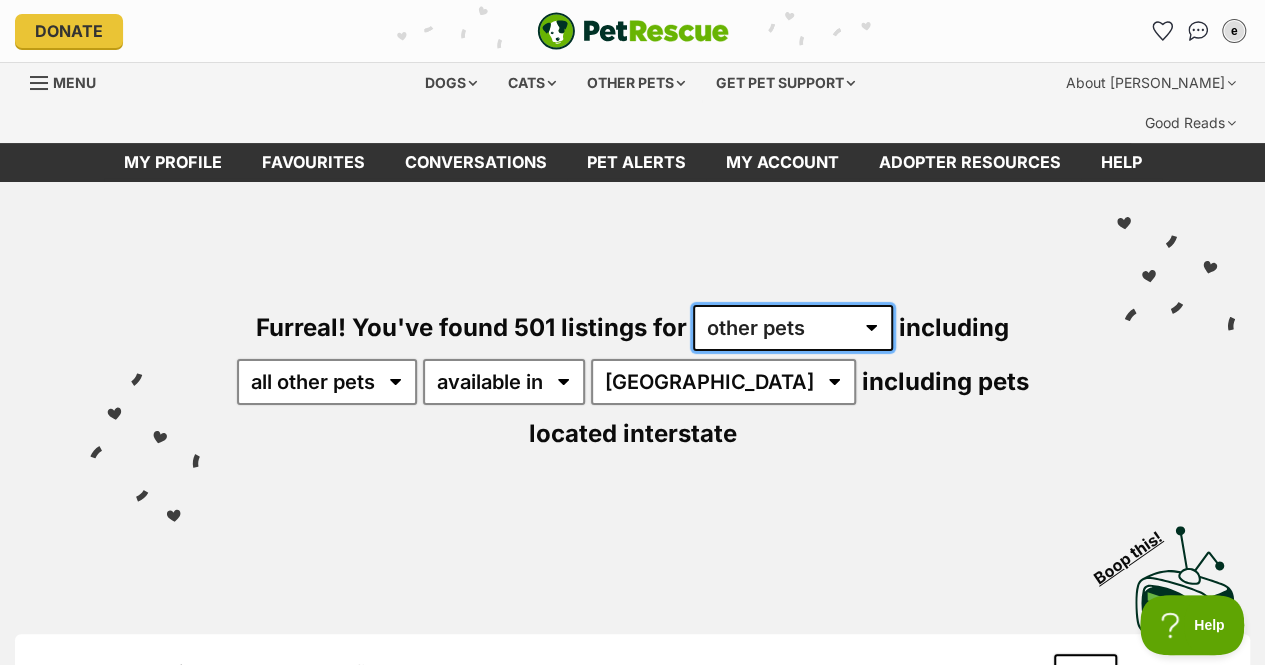 click on "any type of pet
cats
dogs
other pets" at bounding box center (793, 328) 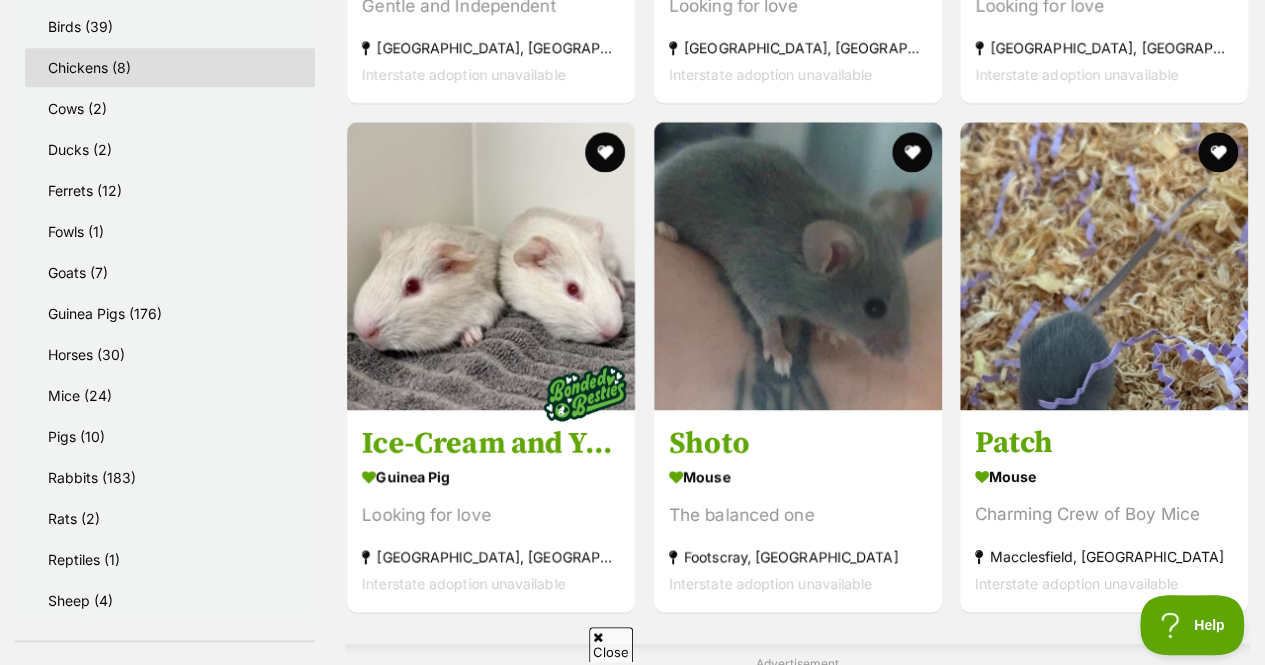 scroll, scrollTop: 1138, scrollLeft: 0, axis: vertical 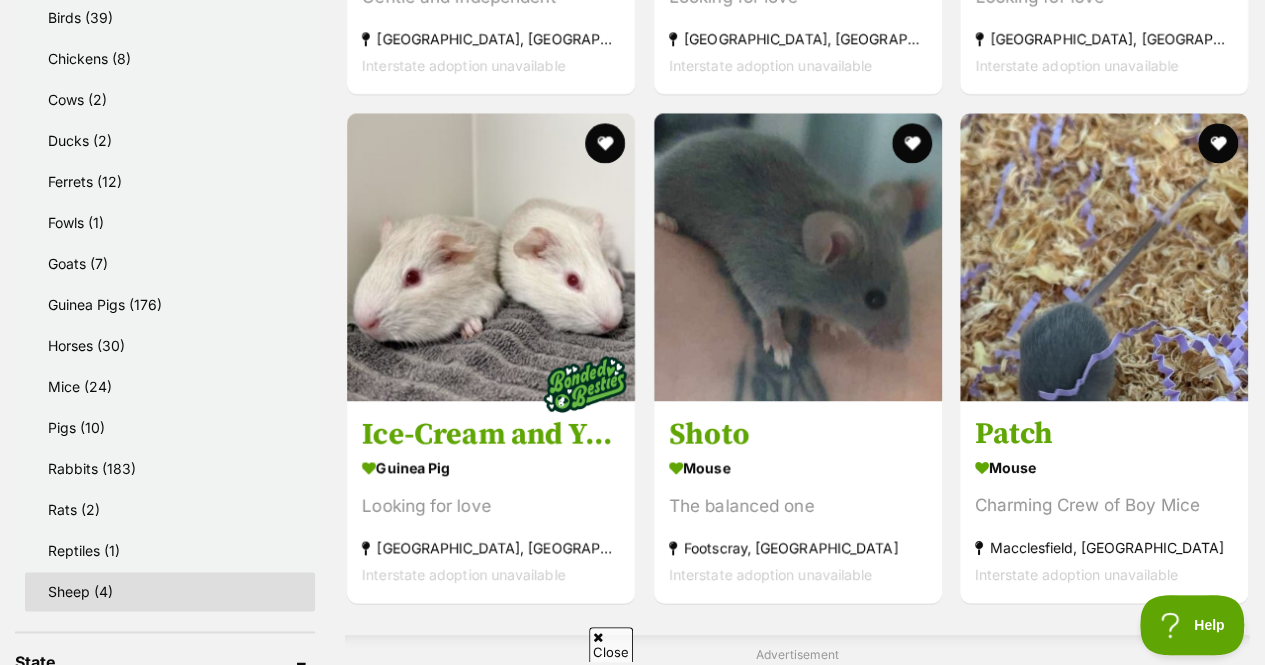 click on "Sheep (4)" at bounding box center (170, 591) 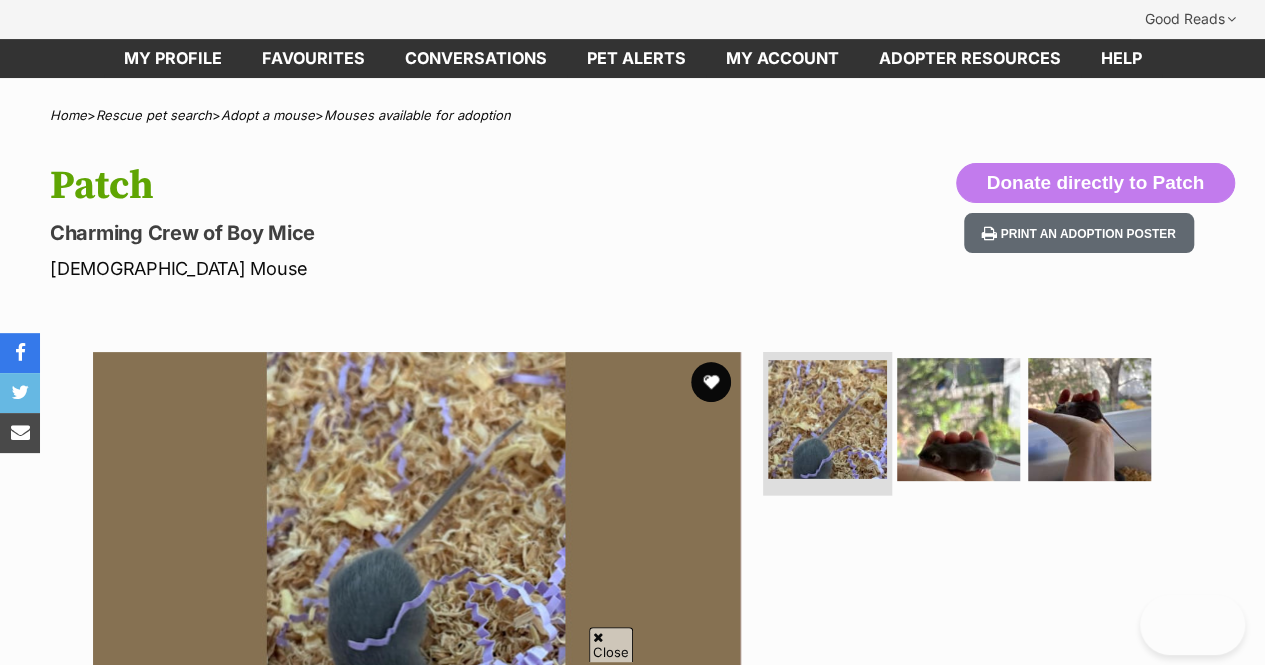 scroll, scrollTop: 242, scrollLeft: 0, axis: vertical 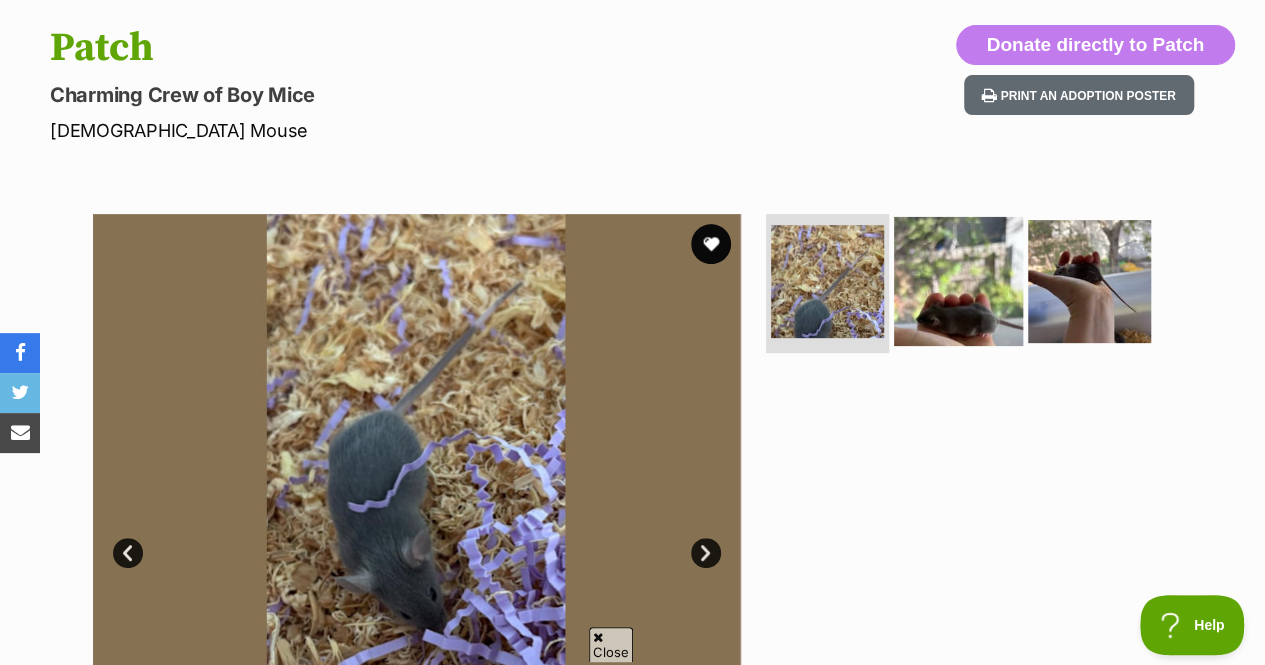 click at bounding box center [958, 280] 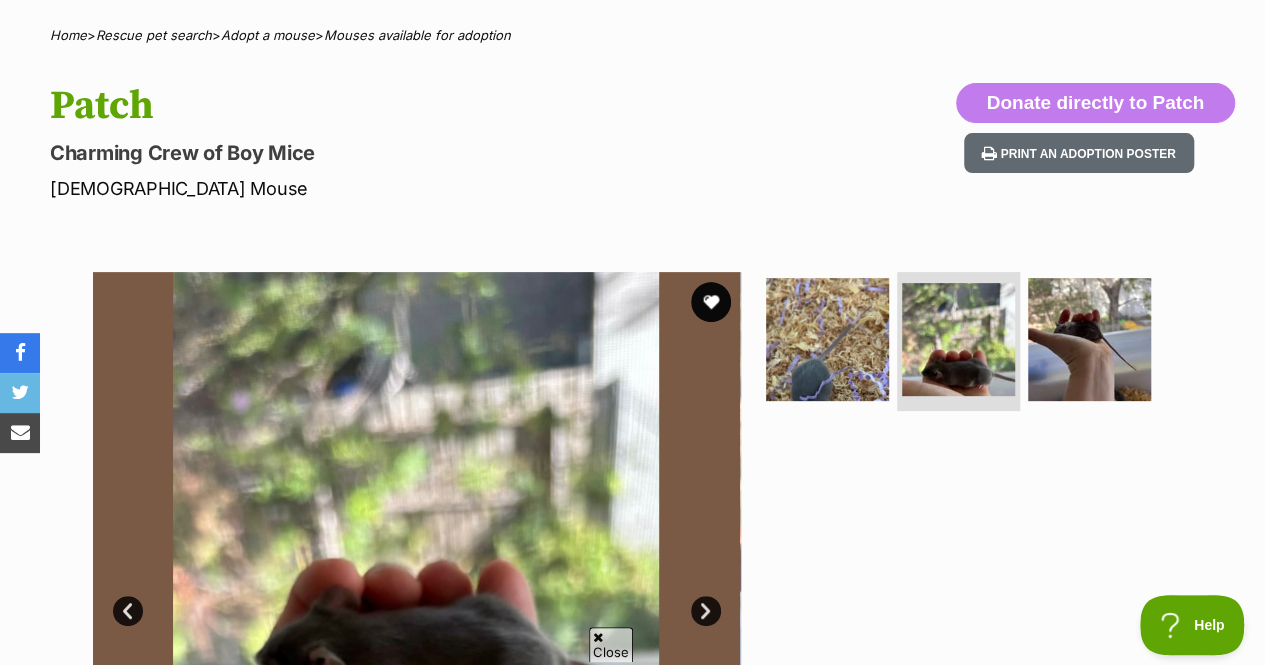 scroll, scrollTop: 0, scrollLeft: 0, axis: both 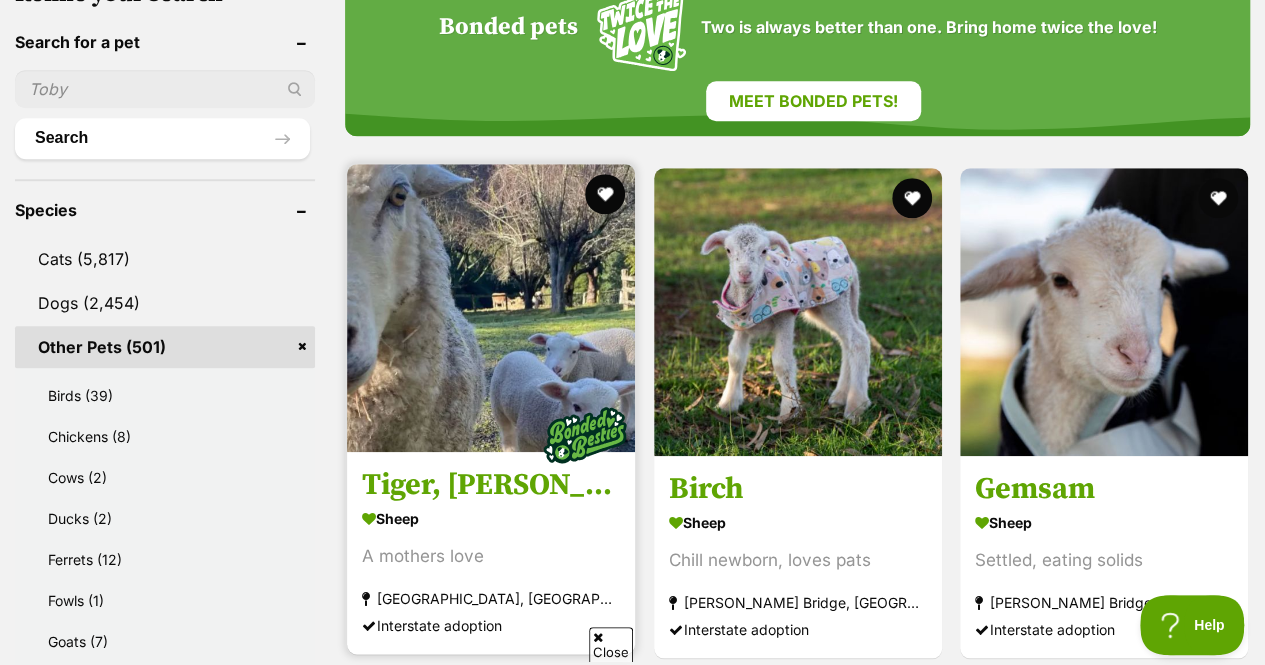 click on "Sheep" at bounding box center [491, 518] 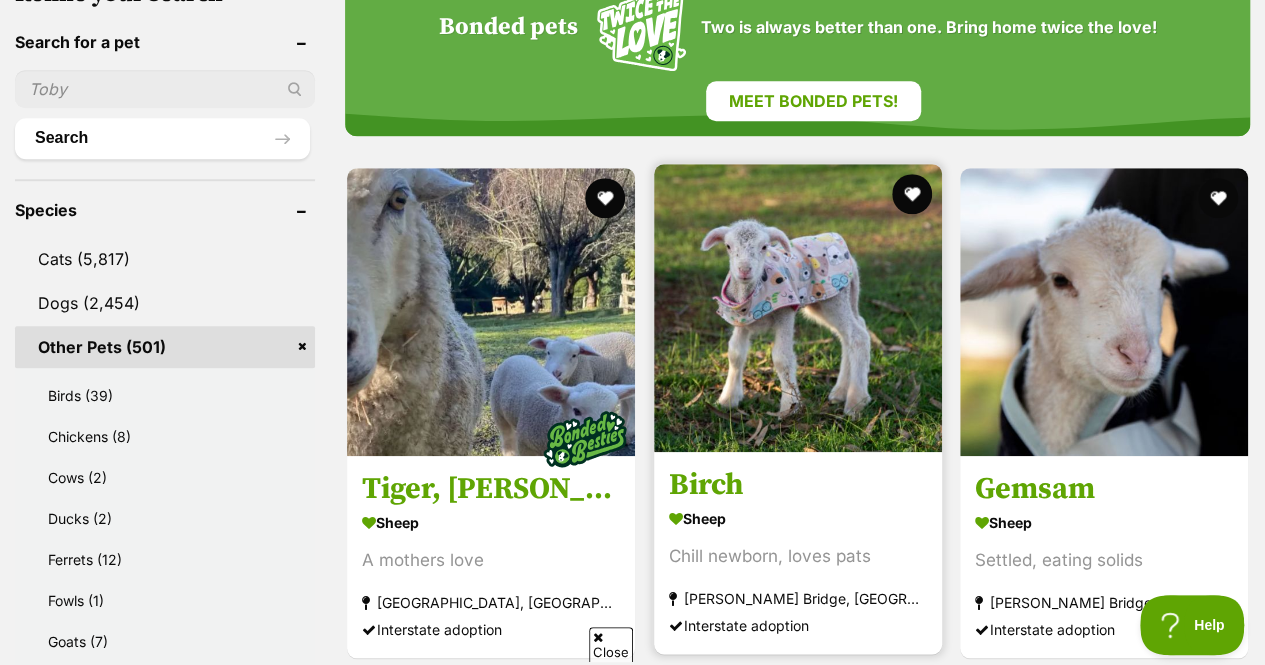 click at bounding box center (798, 308) 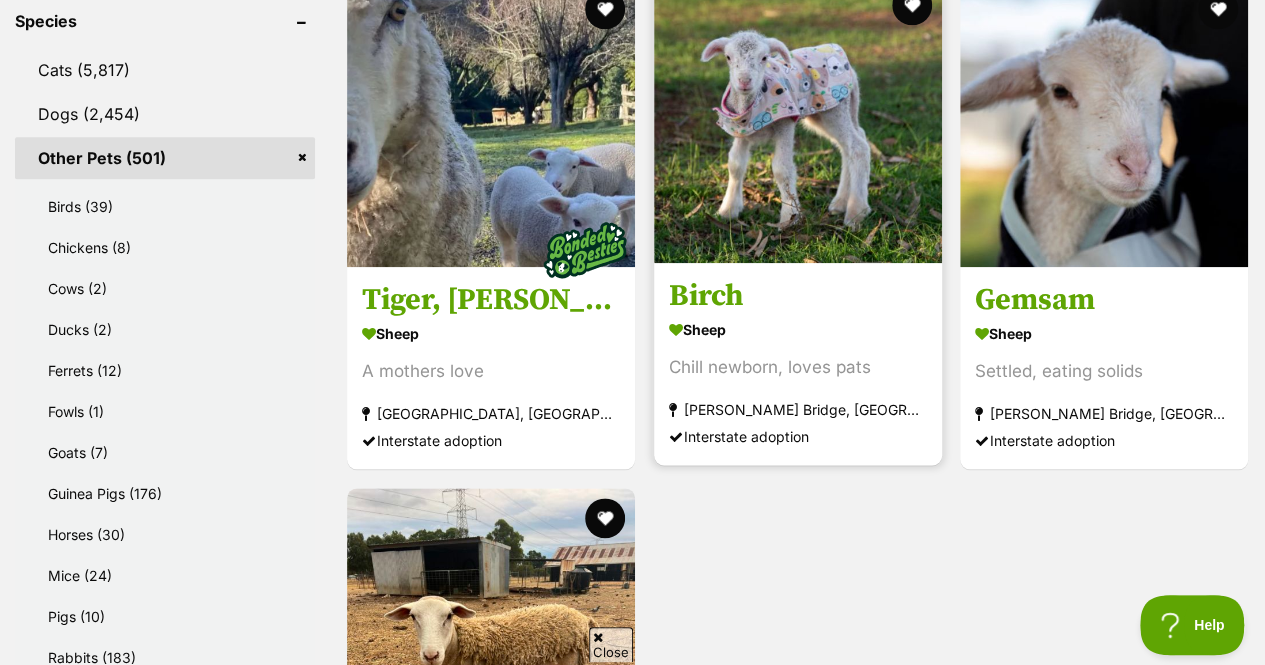 scroll, scrollTop: 1014, scrollLeft: 0, axis: vertical 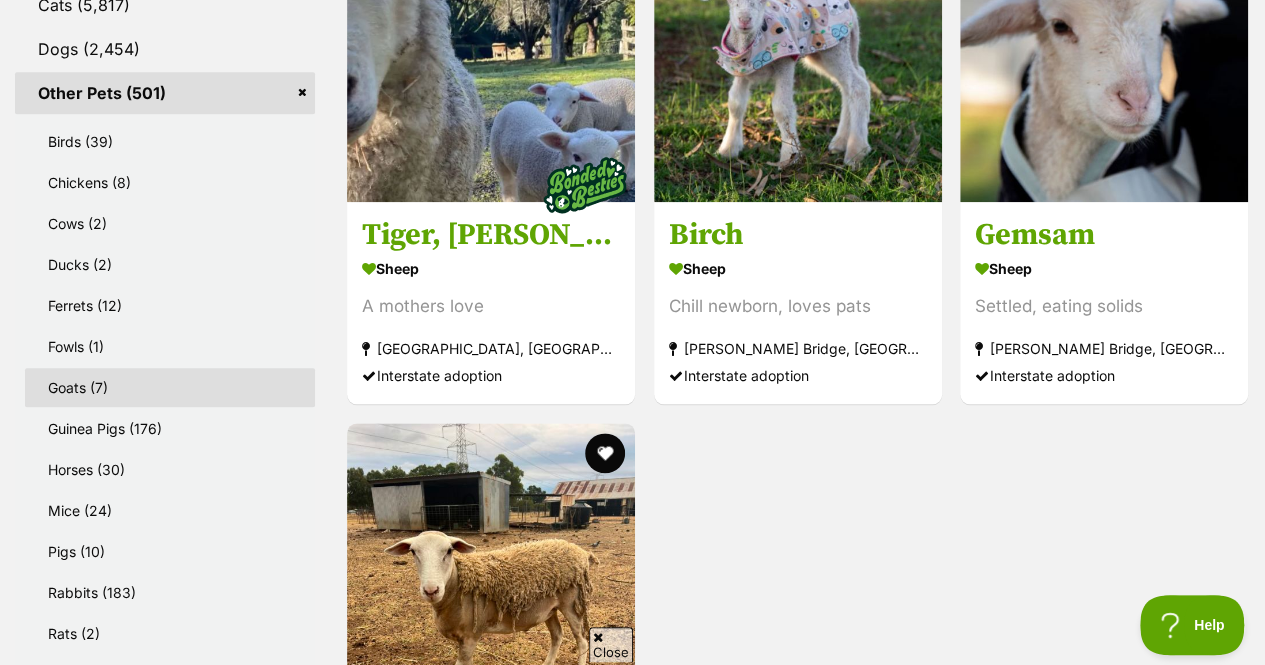 click on "Goats (7)" at bounding box center [170, 387] 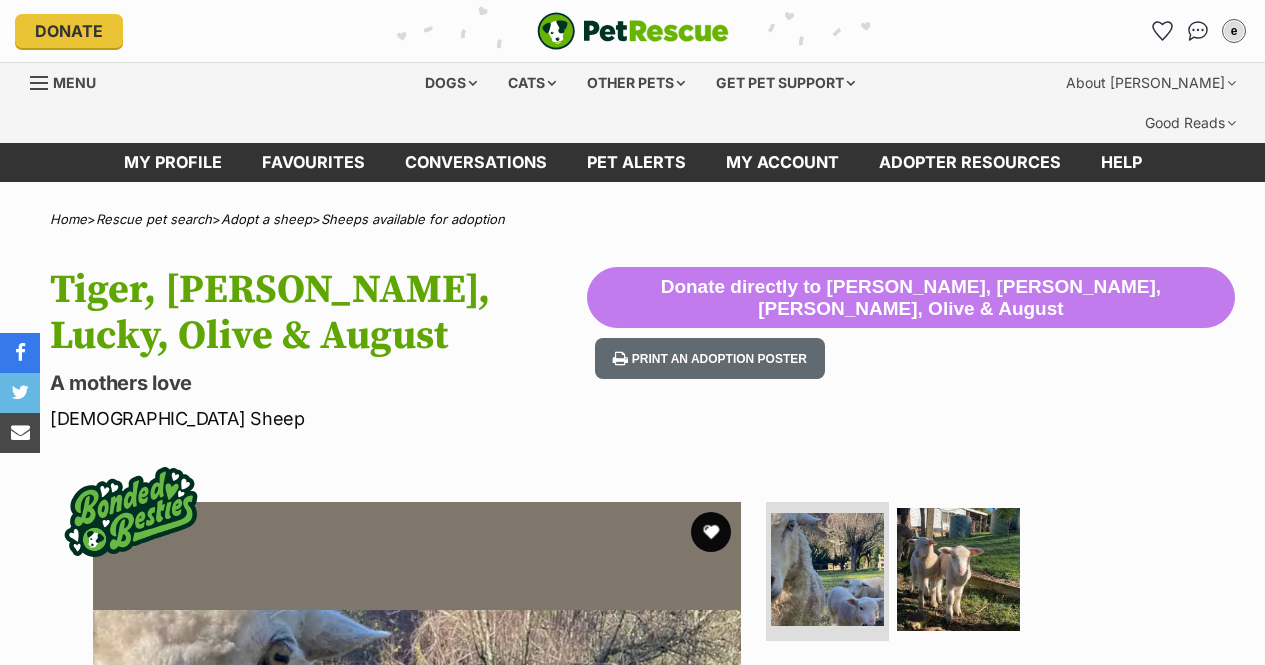 scroll, scrollTop: 0, scrollLeft: 0, axis: both 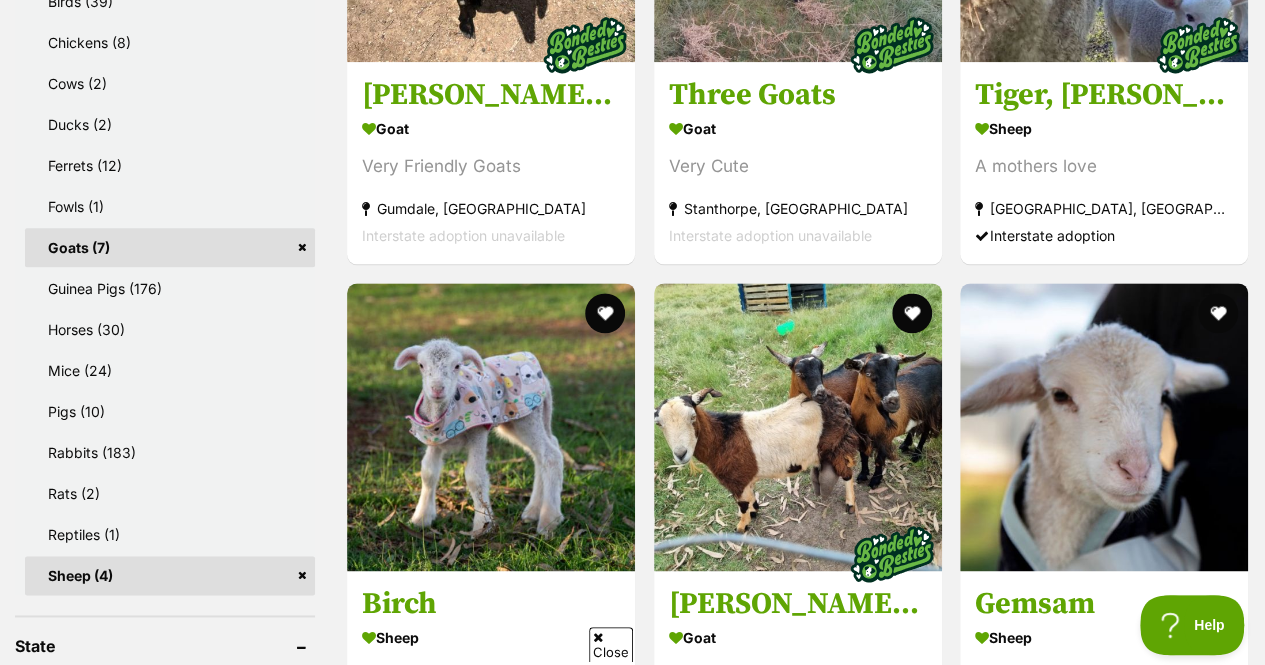 click on "Sheep (4)" at bounding box center [170, 575] 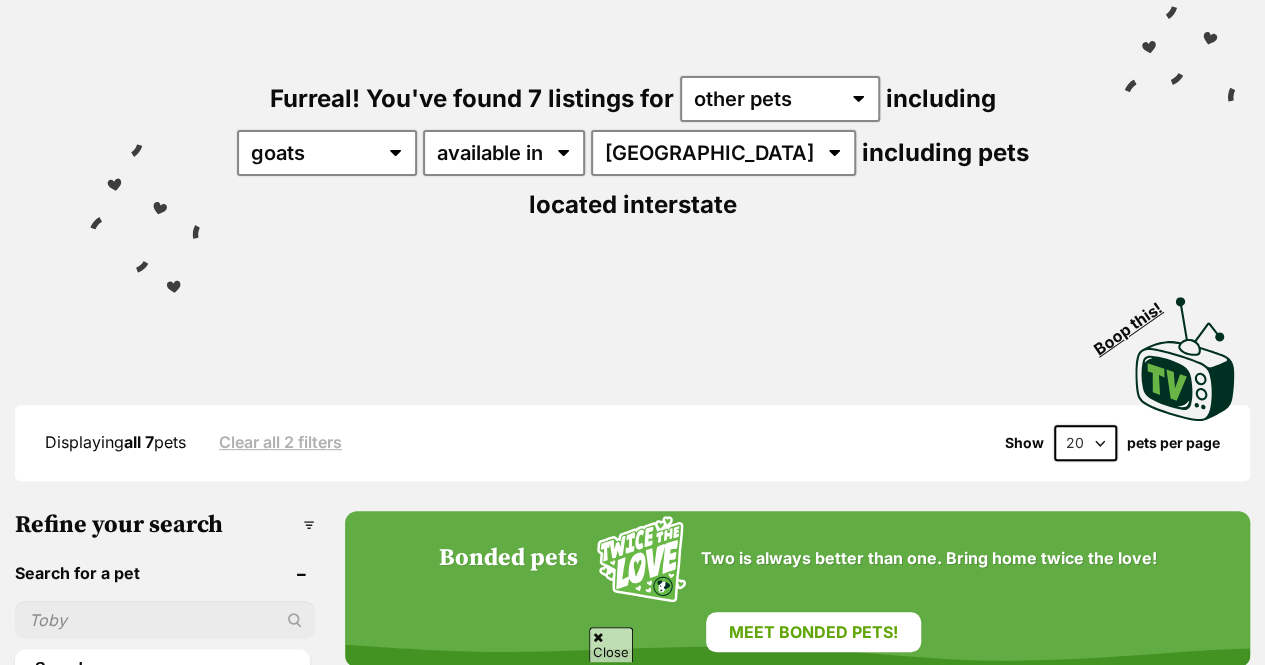 scroll, scrollTop: 807, scrollLeft: 0, axis: vertical 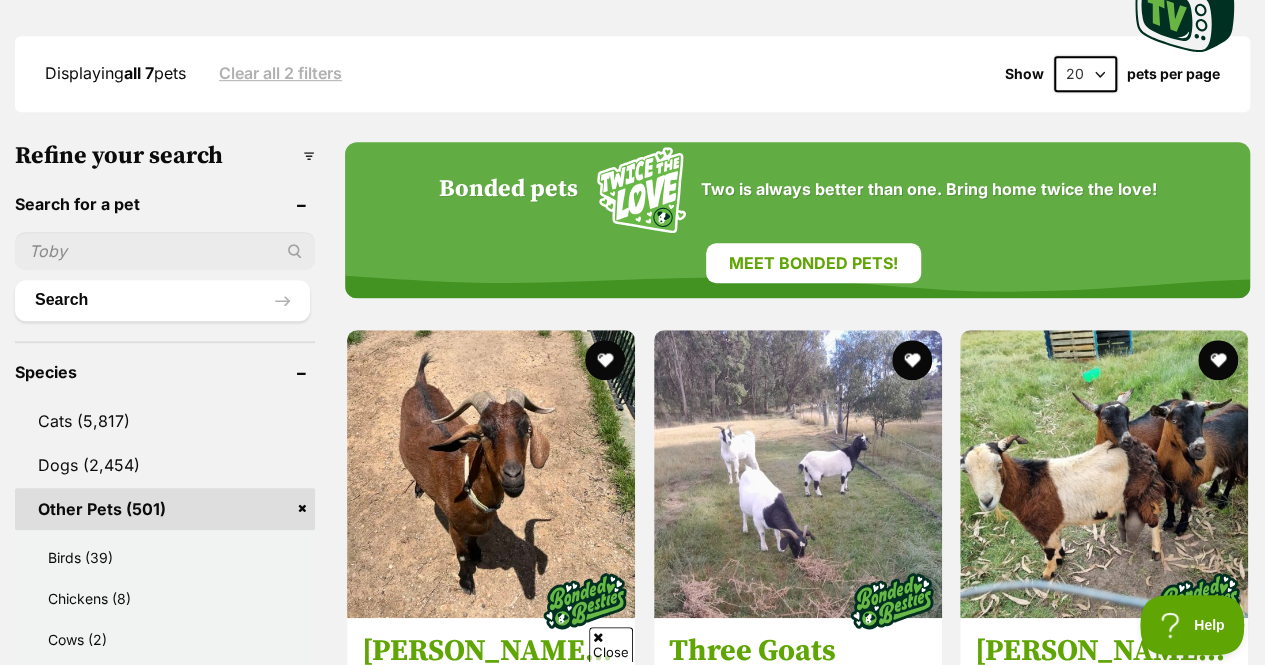 click on "Other Pets (501)" at bounding box center (165, 509) 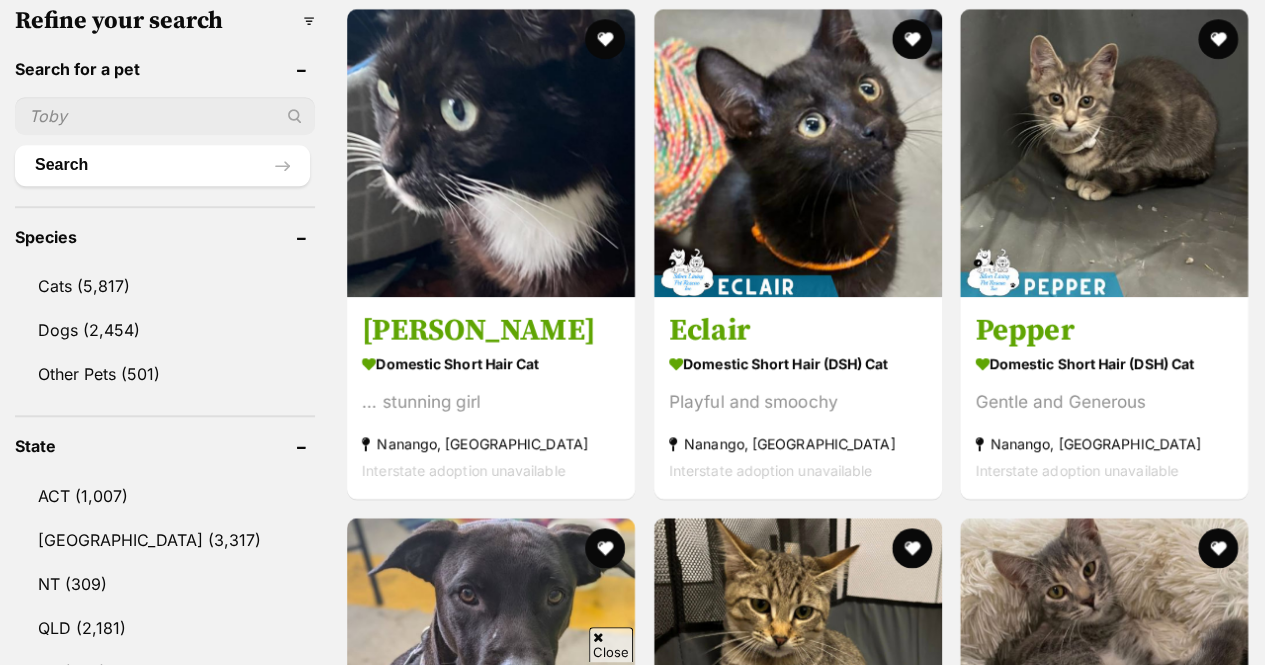 scroll, scrollTop: 734, scrollLeft: 0, axis: vertical 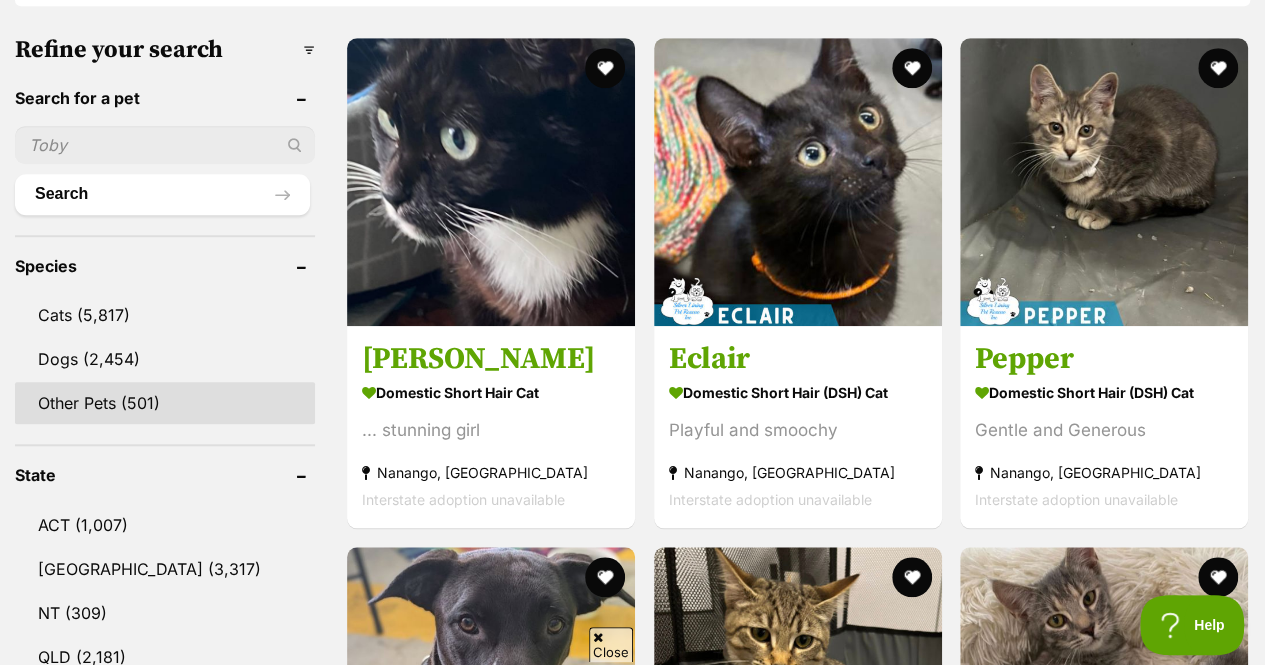 click on "Other Pets (501)" at bounding box center [165, 403] 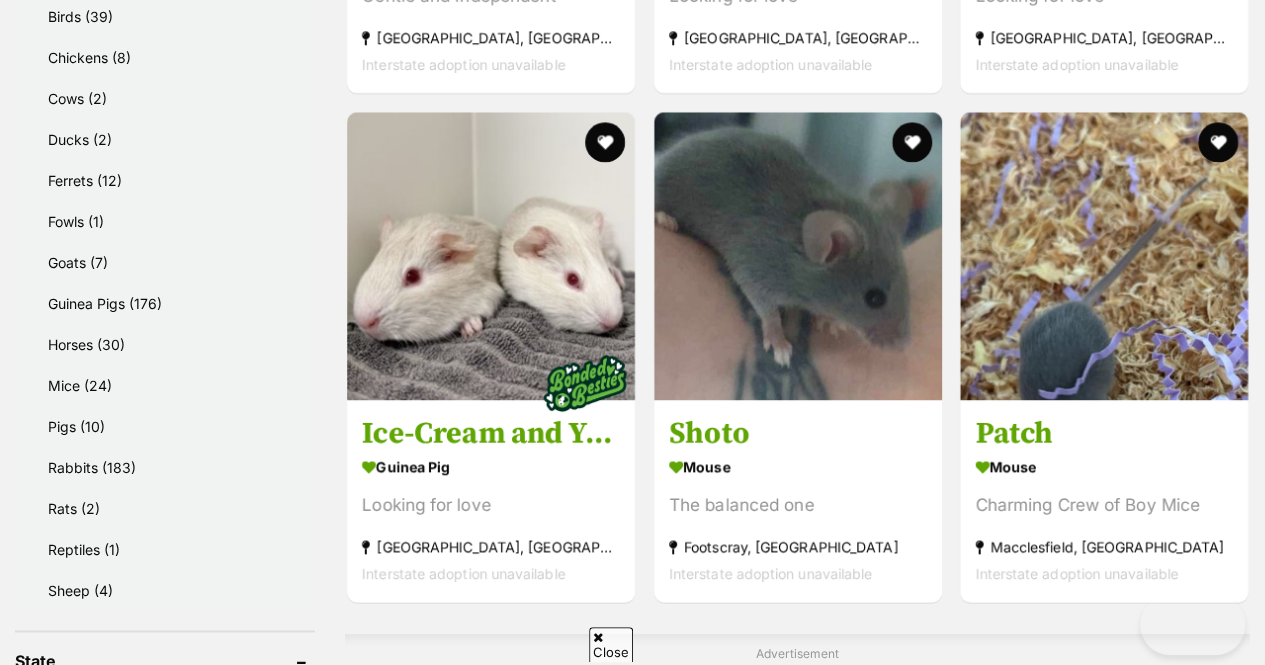 scroll, scrollTop: 1137, scrollLeft: 0, axis: vertical 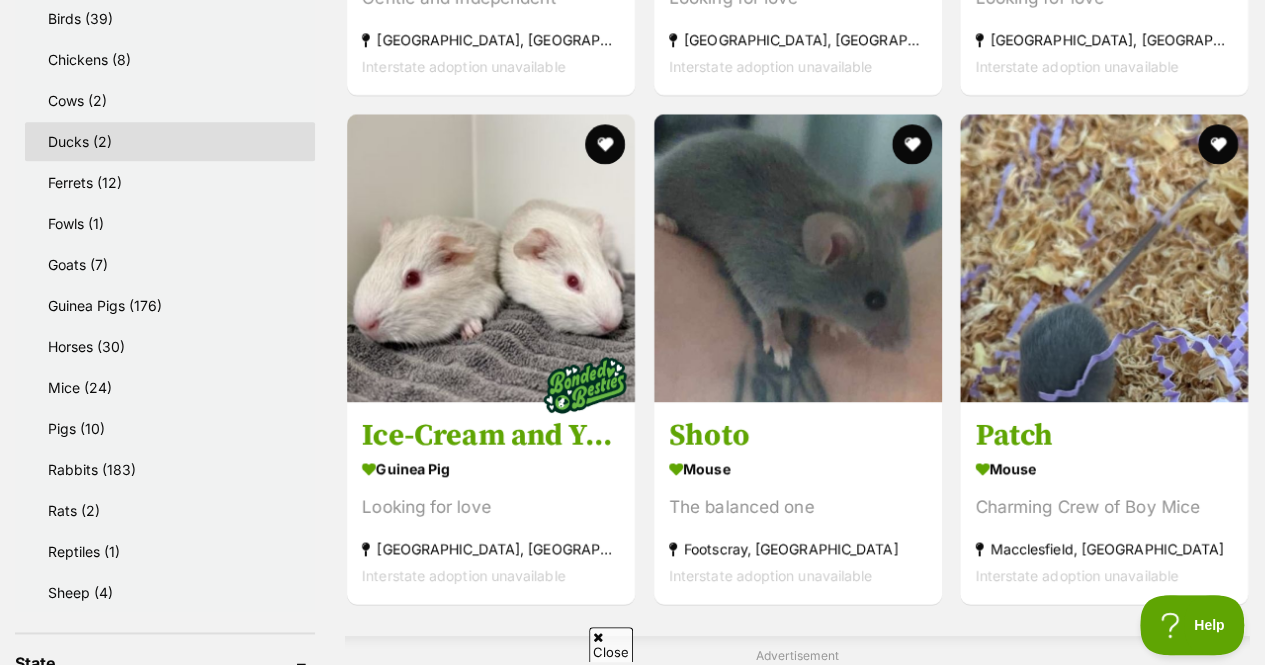 click on "Ducks (2)" at bounding box center (170, 141) 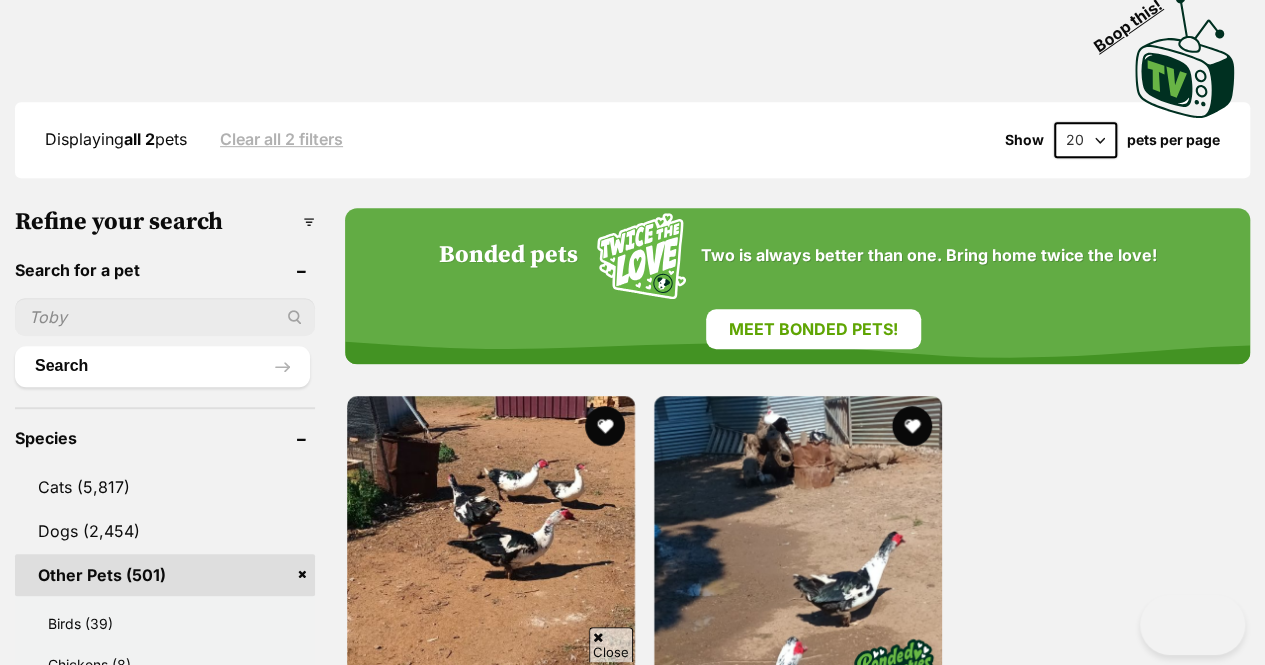 scroll, scrollTop: 532, scrollLeft: 0, axis: vertical 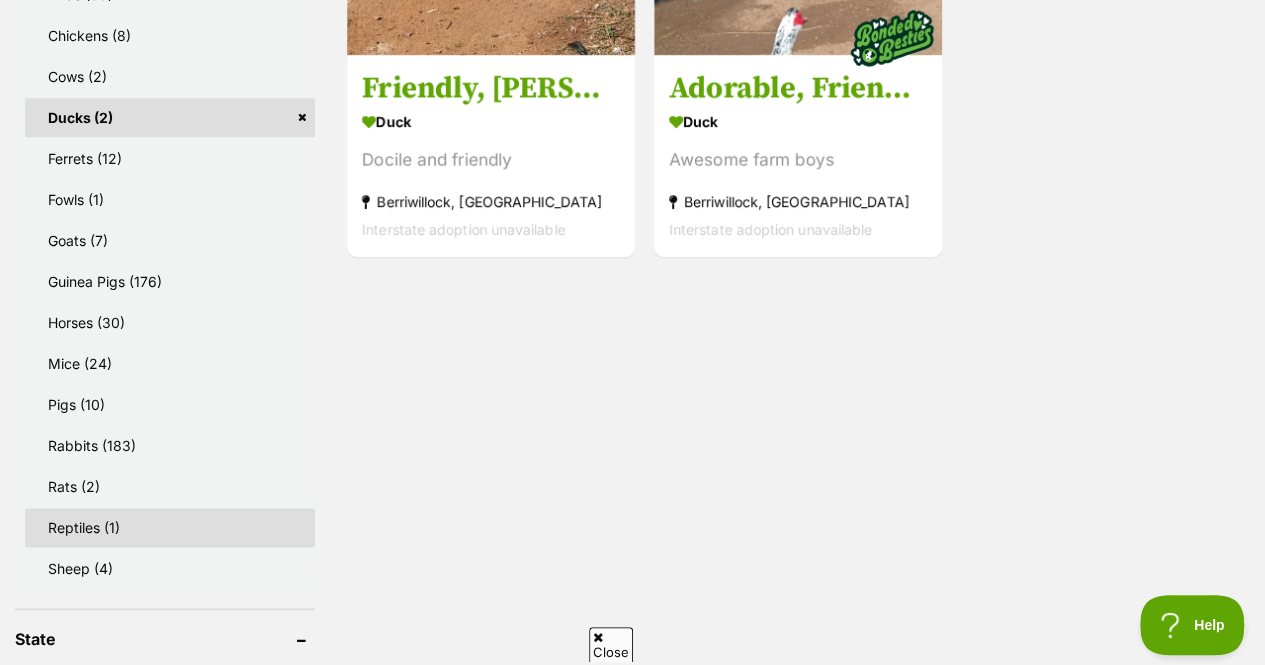 click on "Reptiles (1)" at bounding box center (170, 527) 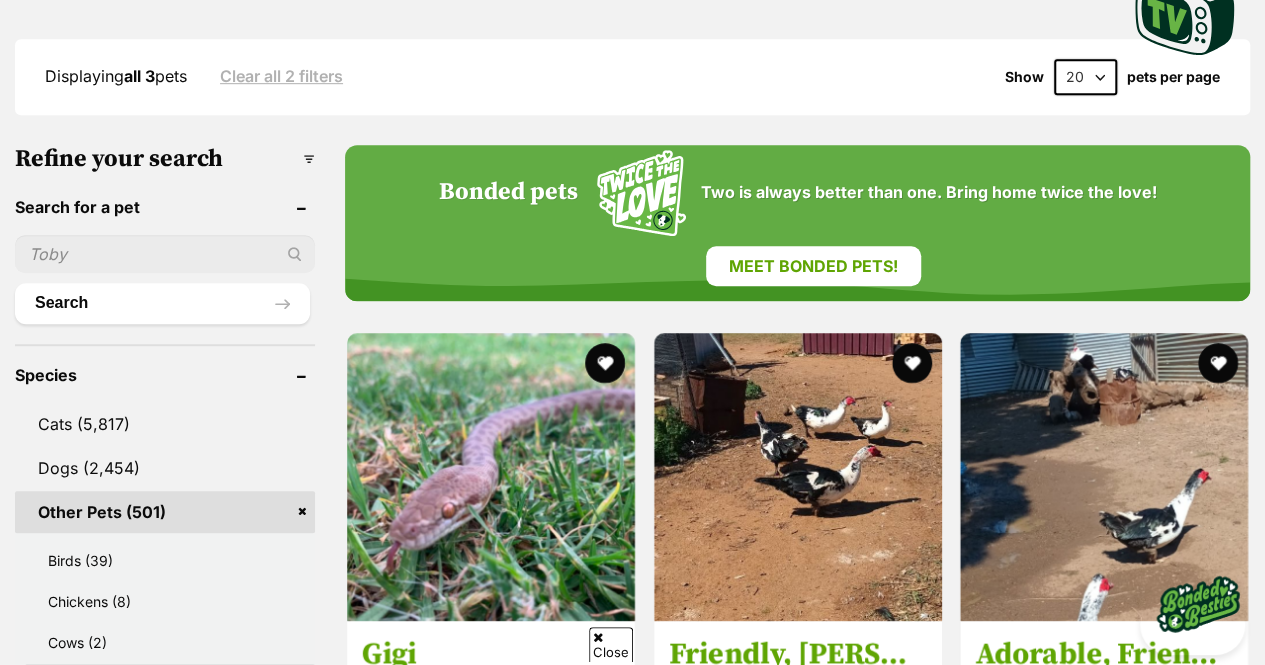 scroll, scrollTop: 0, scrollLeft: 0, axis: both 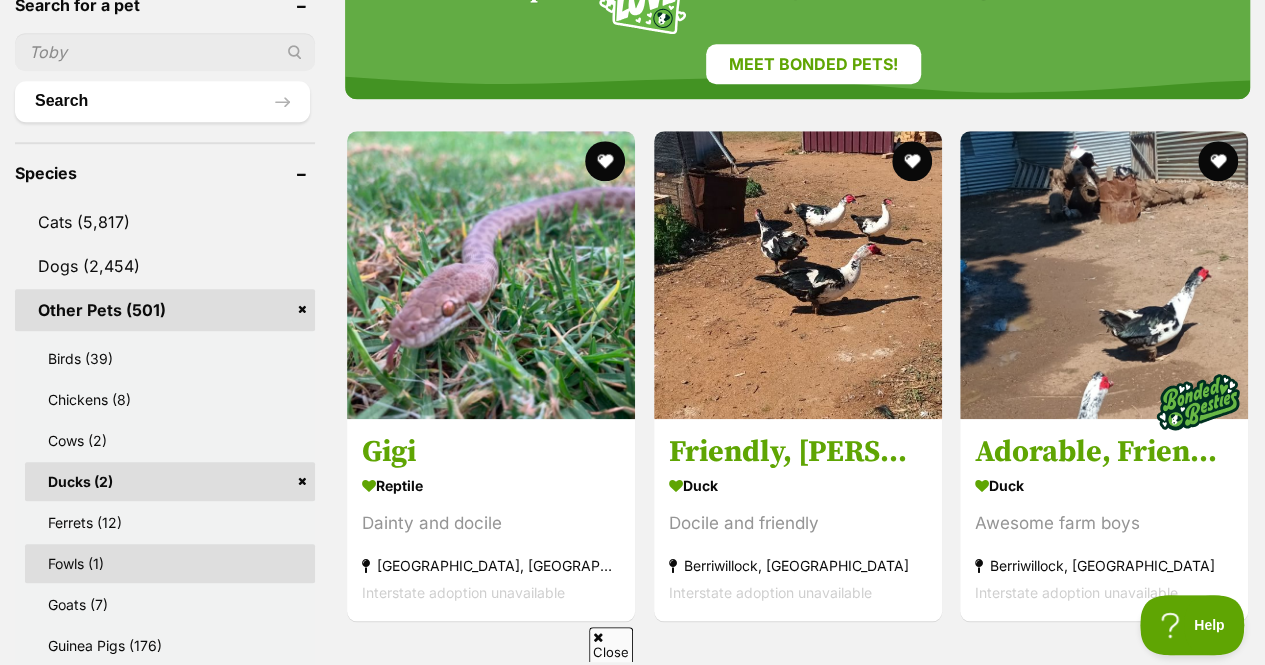 click on "Fowls (1)" at bounding box center (170, 563) 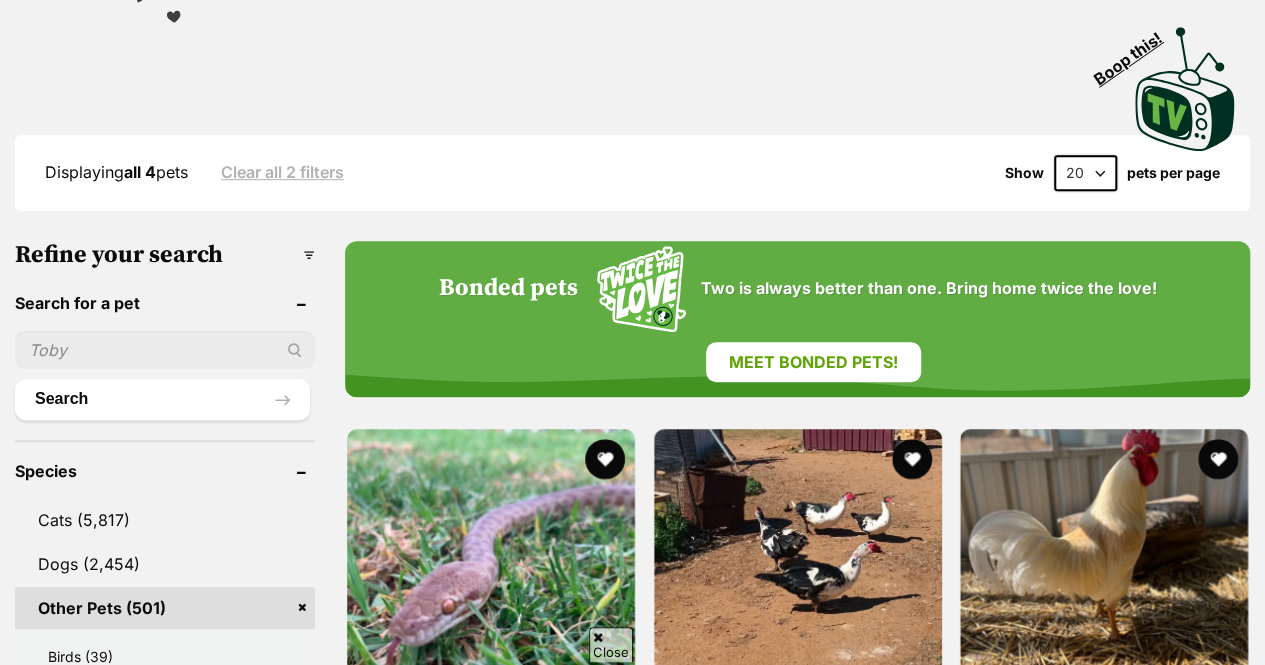scroll, scrollTop: 666, scrollLeft: 0, axis: vertical 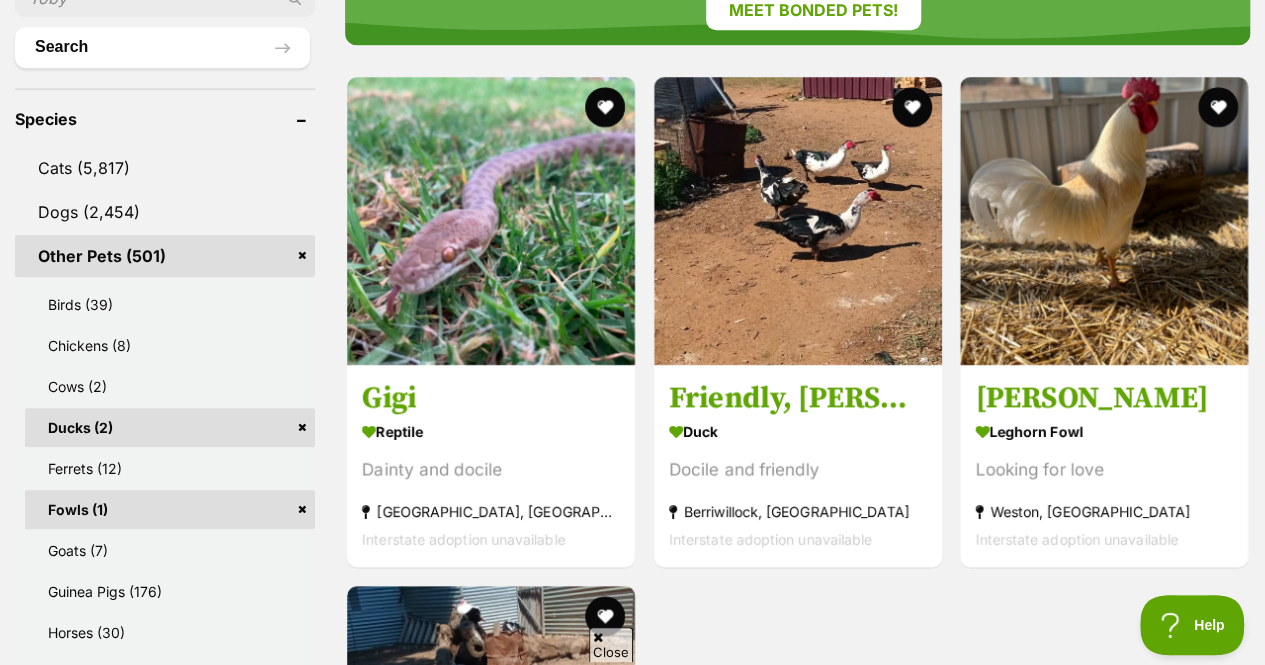 click on "Ducks (2)" at bounding box center (170, 427) 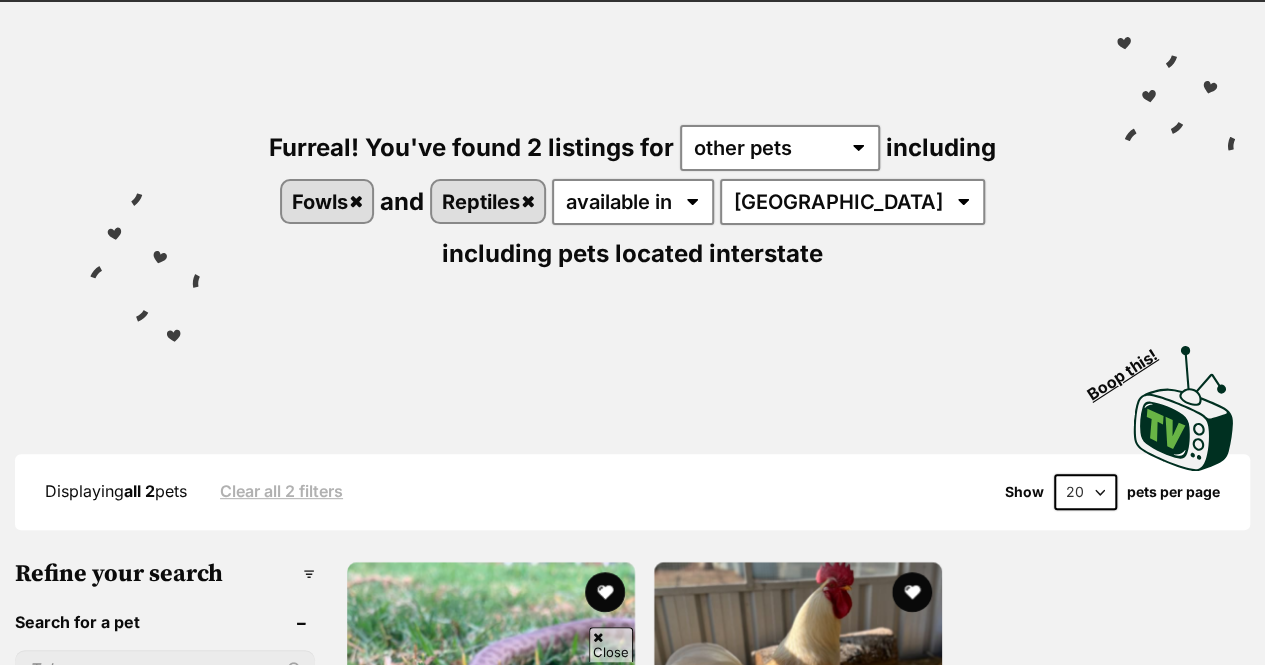 scroll, scrollTop: 180, scrollLeft: 0, axis: vertical 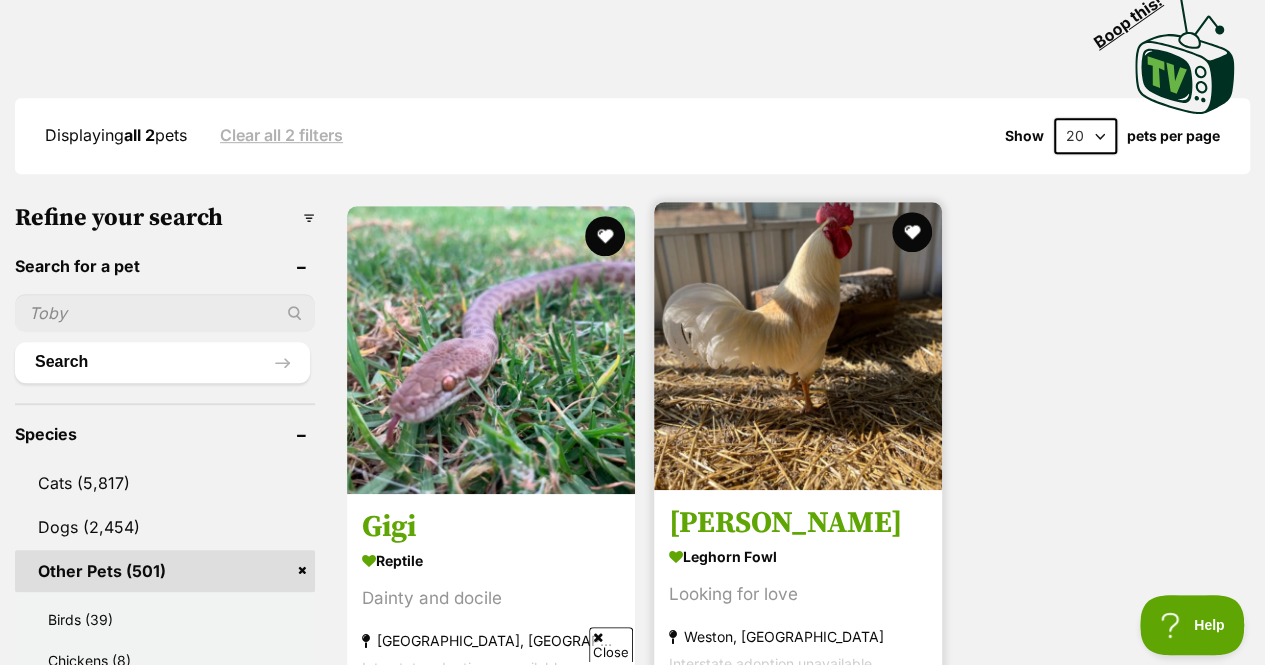 click at bounding box center (798, 346) 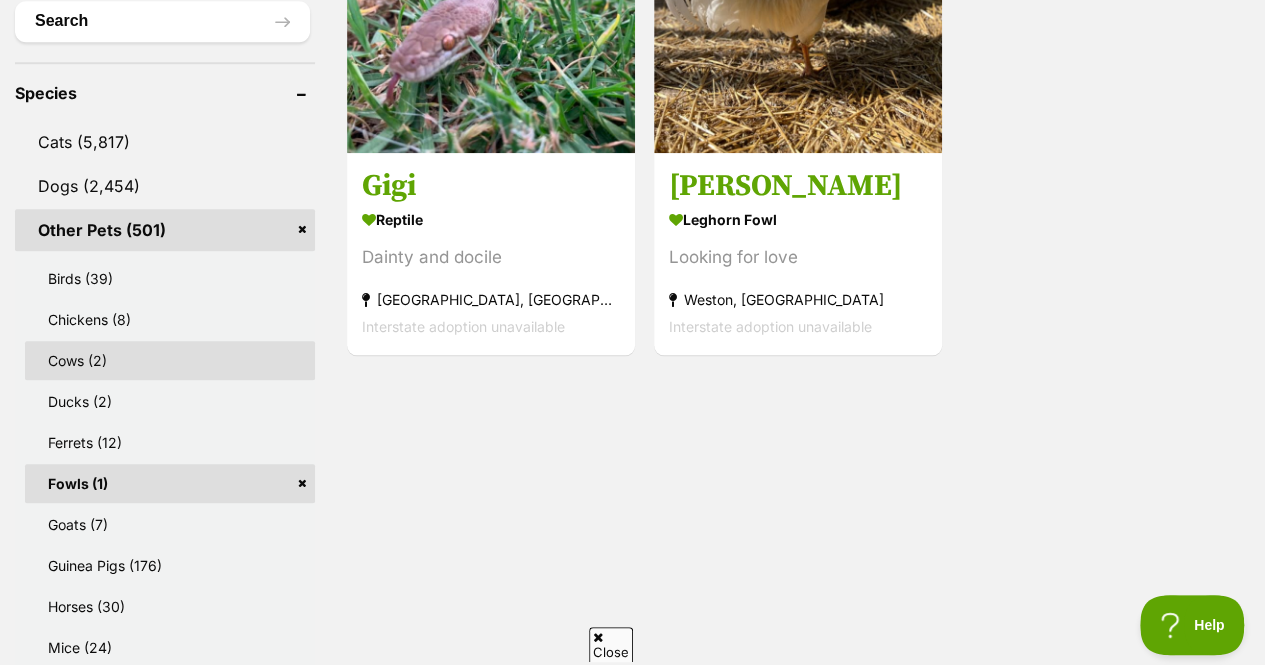 scroll, scrollTop: 886, scrollLeft: 0, axis: vertical 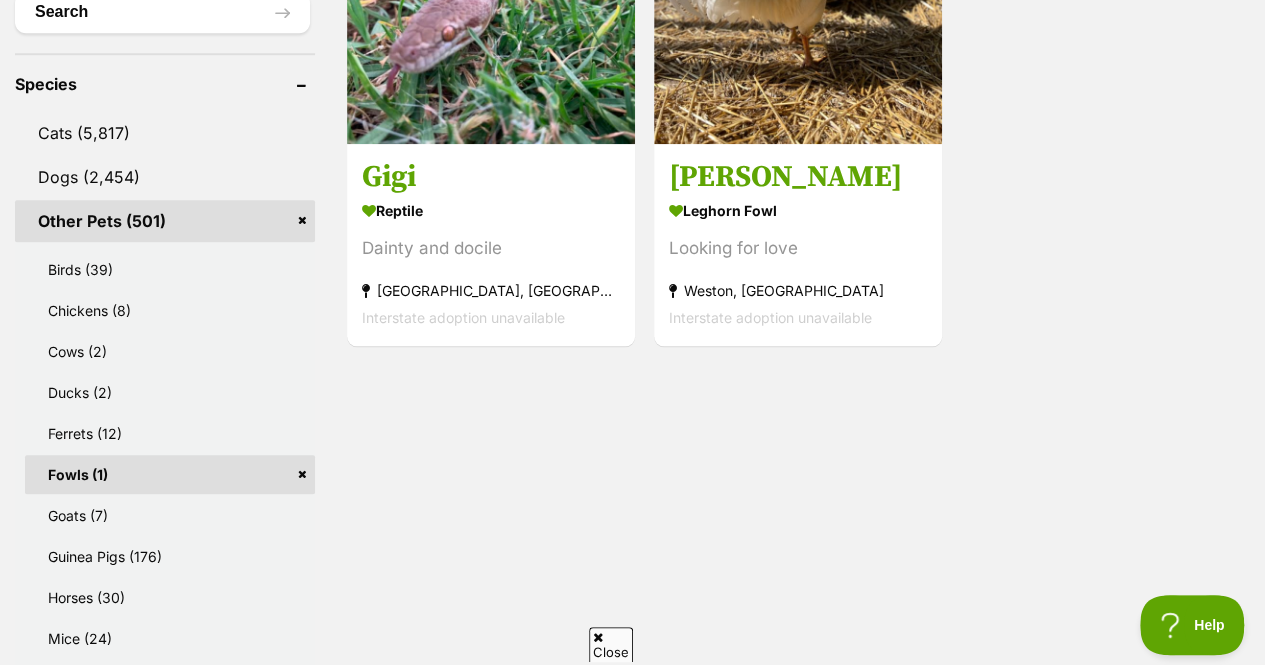 click on "Fowls (1)" at bounding box center (170, 474) 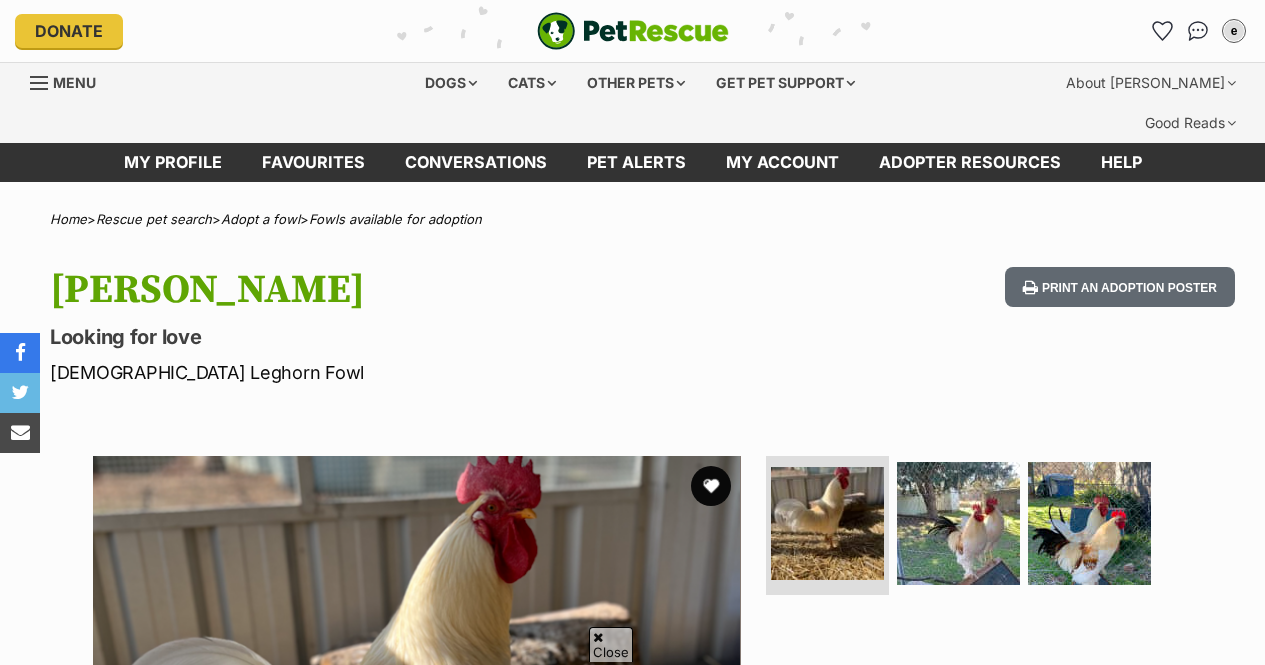 scroll, scrollTop: 187, scrollLeft: 0, axis: vertical 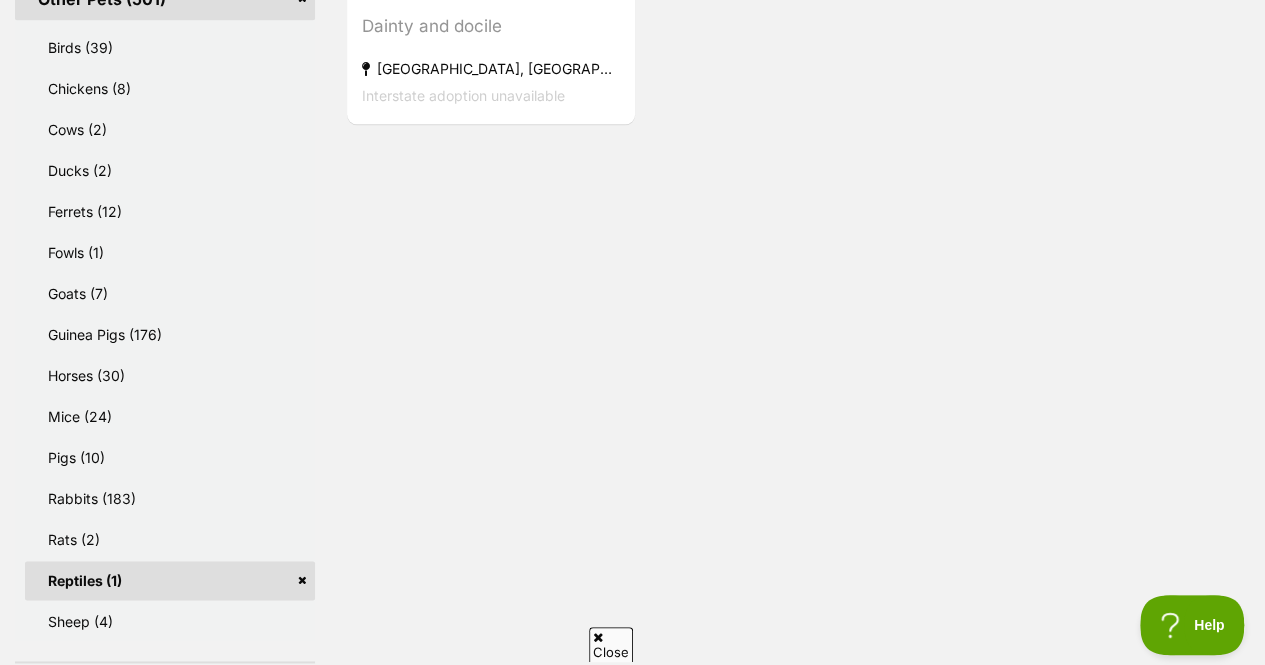 click on "Reptiles (1)" at bounding box center [170, 580] 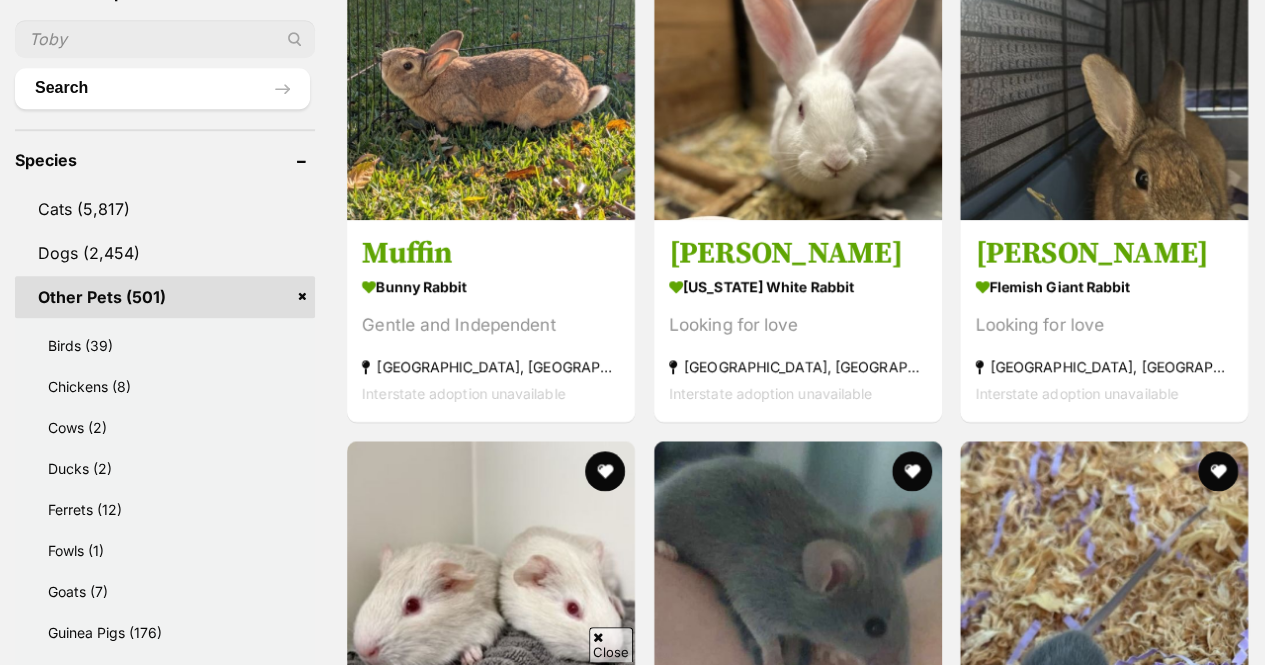 scroll, scrollTop: 1092, scrollLeft: 0, axis: vertical 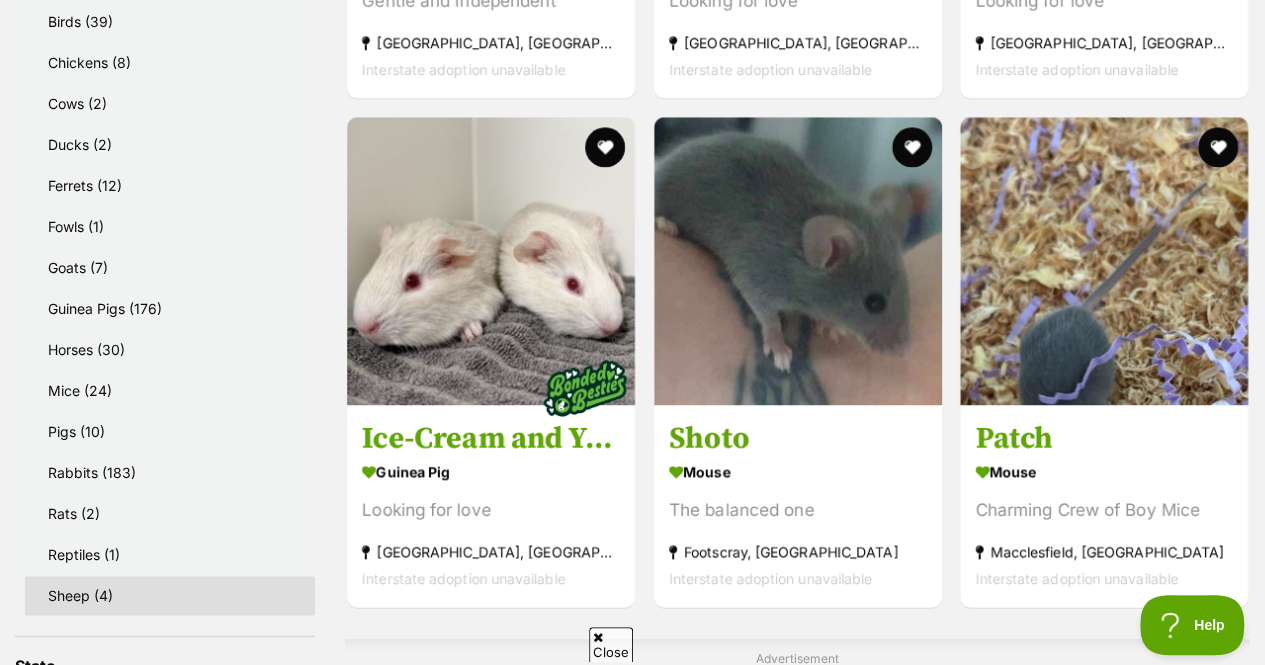 click on "Sheep (4)" at bounding box center [170, 595] 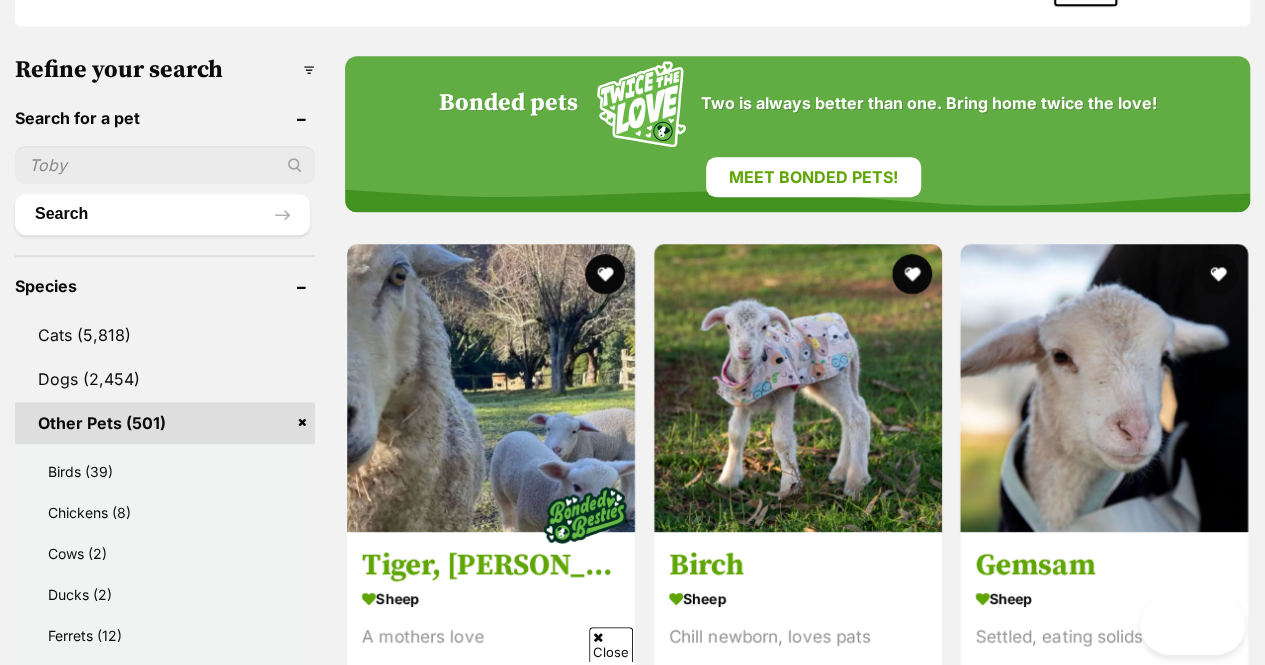 scroll, scrollTop: 0, scrollLeft: 0, axis: both 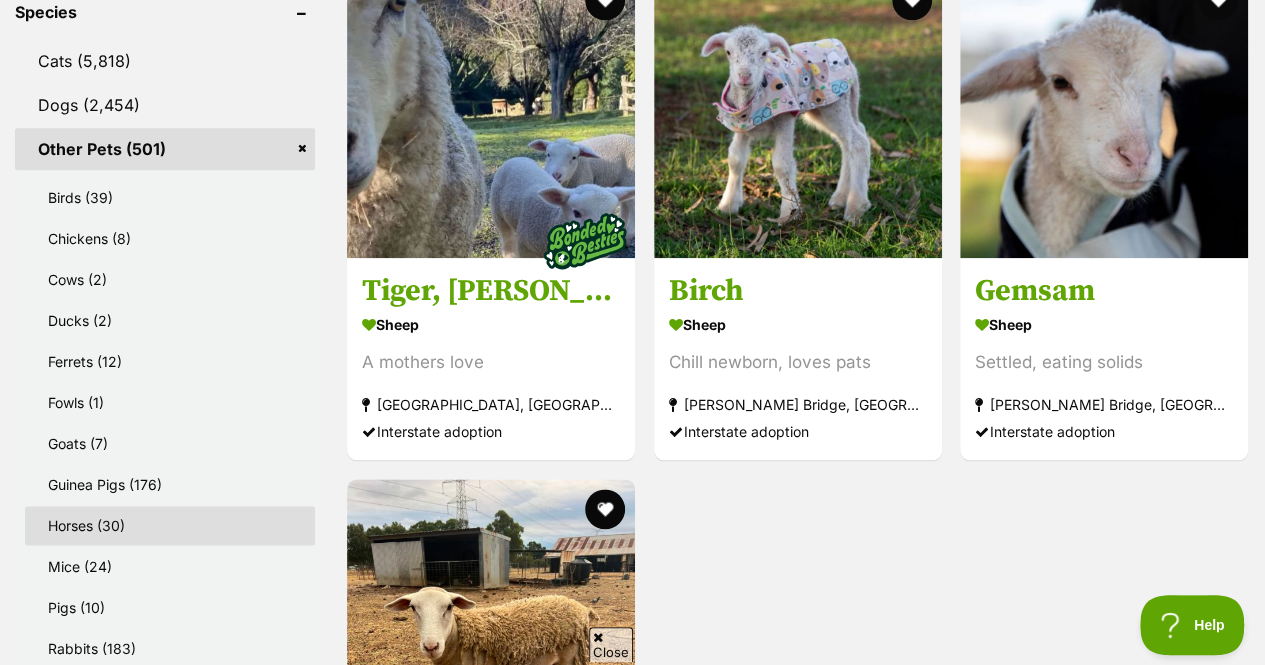 click on "Horses (30)" at bounding box center [170, 525] 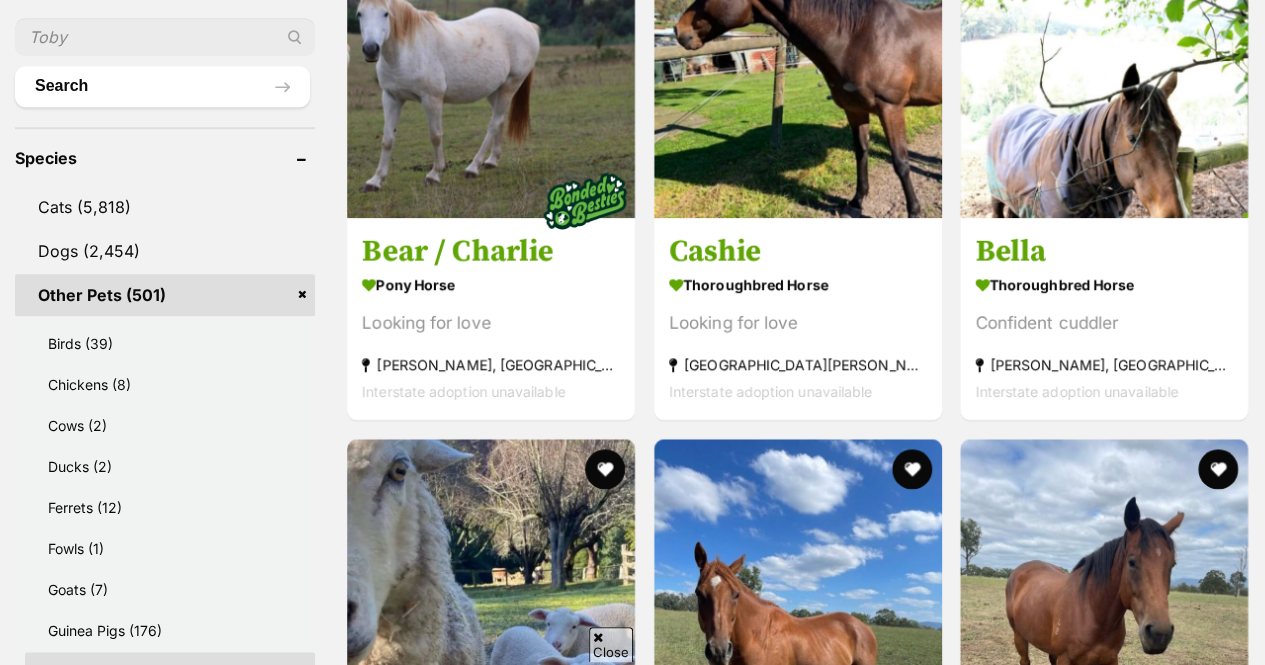 scroll, scrollTop: 684, scrollLeft: 0, axis: vertical 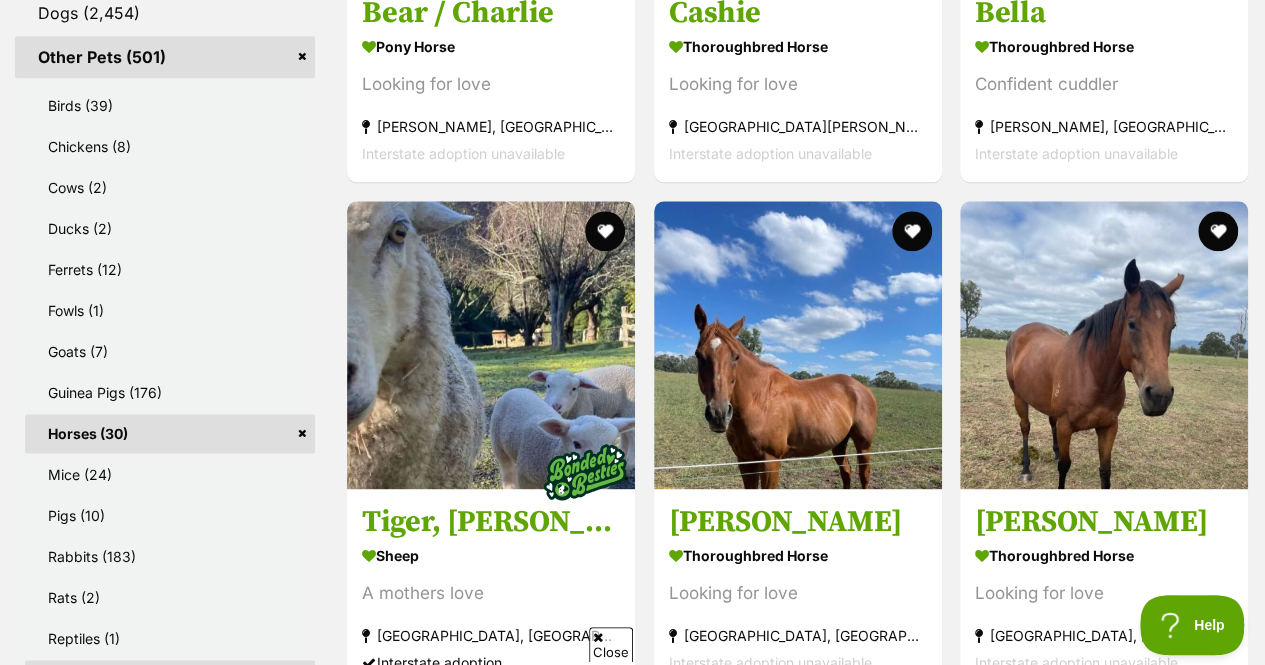 click on "Horses (30)" at bounding box center (170, 433) 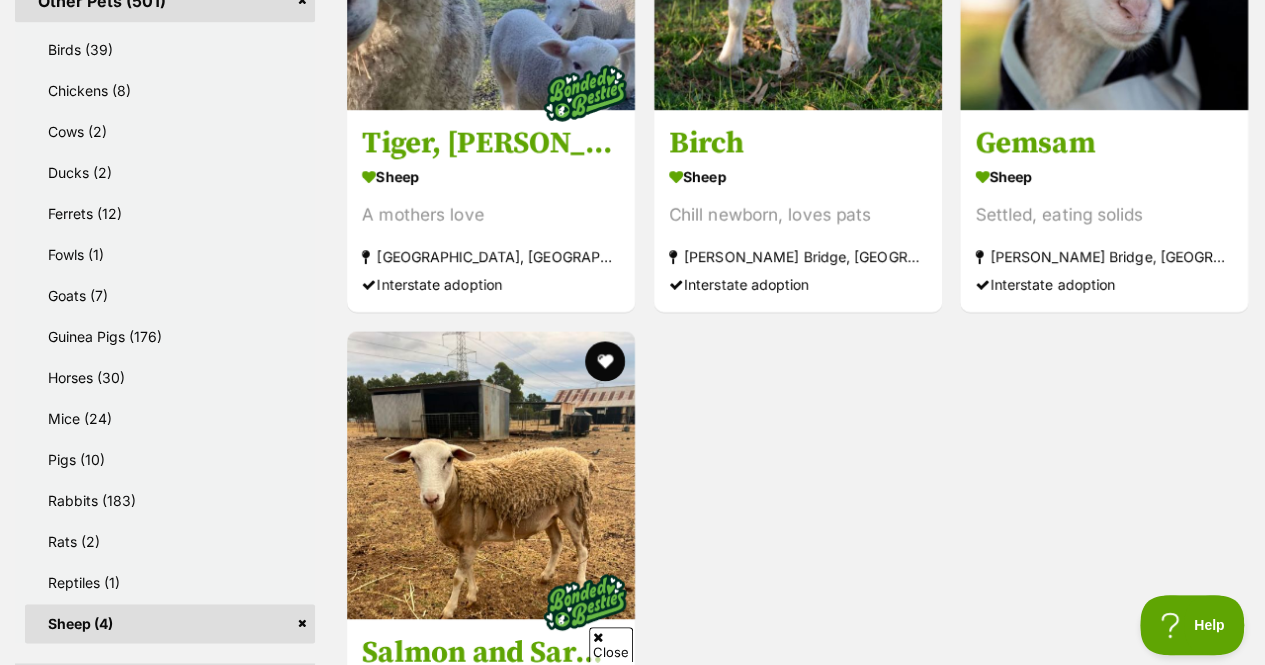 scroll, scrollTop: 1185, scrollLeft: 0, axis: vertical 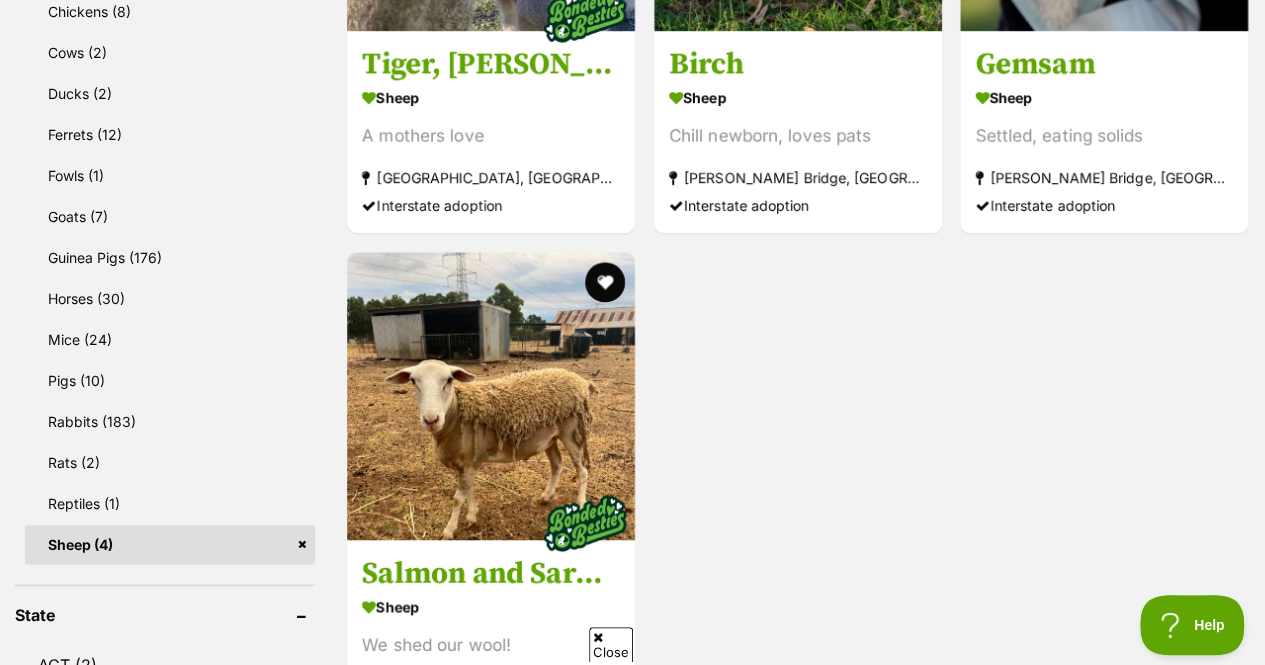 click on "Sheep (4)" at bounding box center (170, 544) 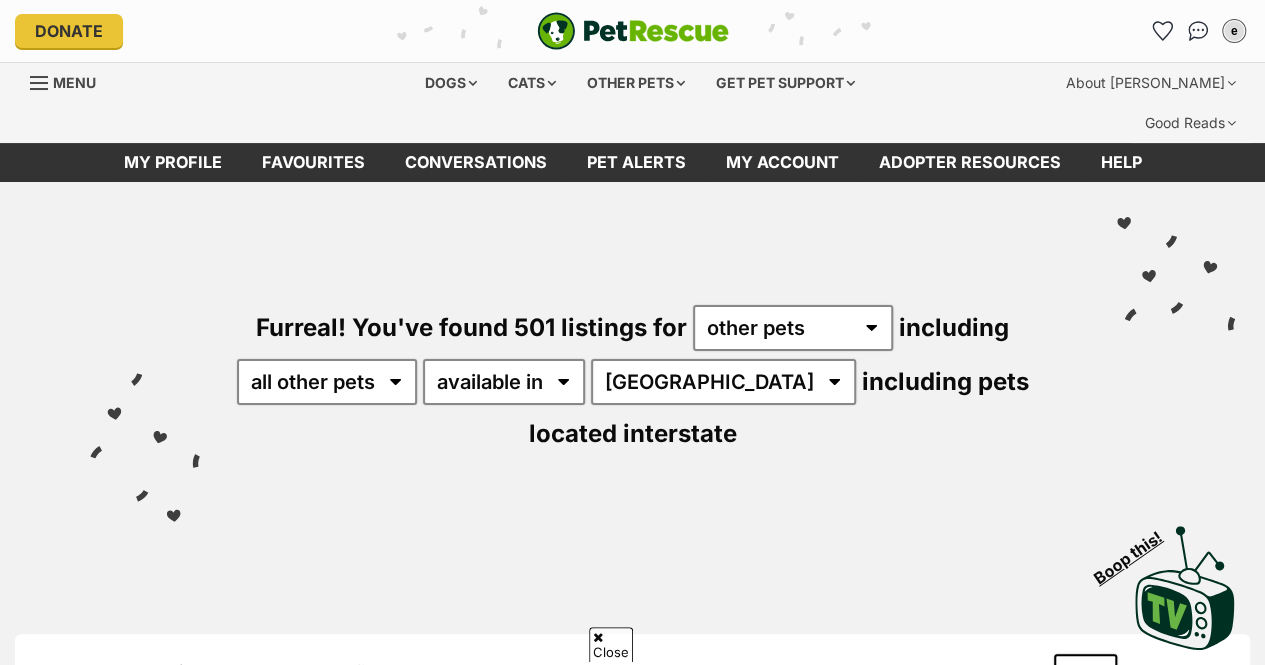 scroll, scrollTop: 459, scrollLeft: 0, axis: vertical 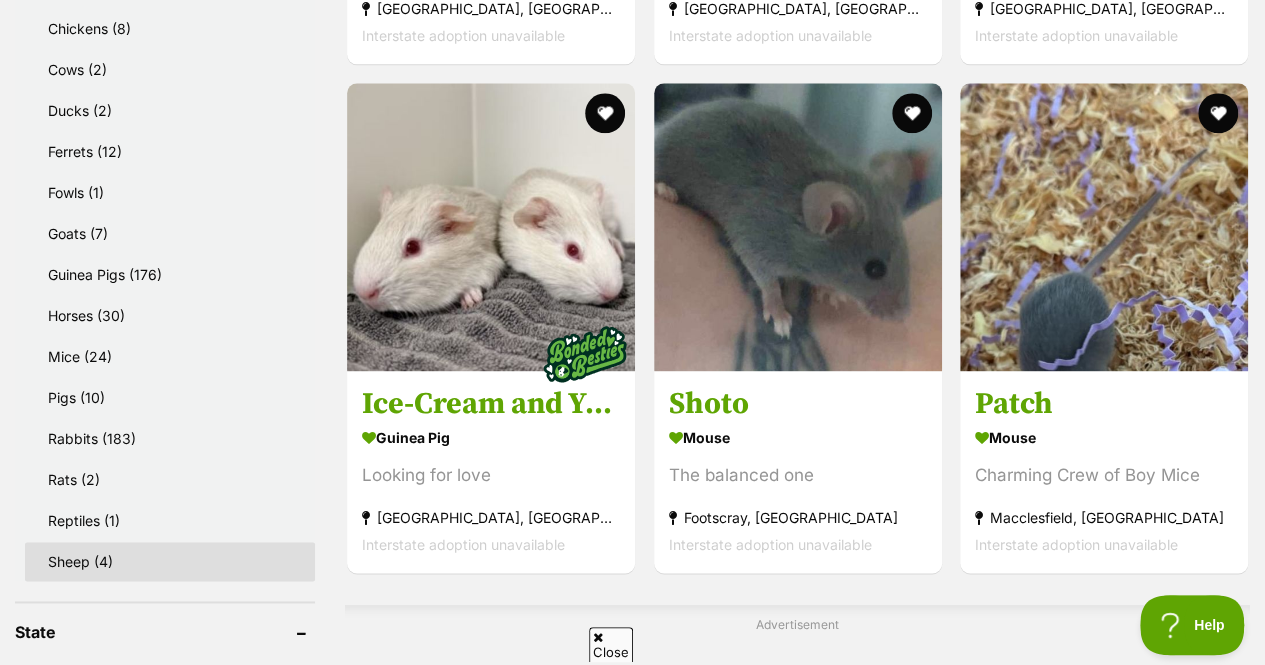 click on "Sheep (4)" at bounding box center [170, 561] 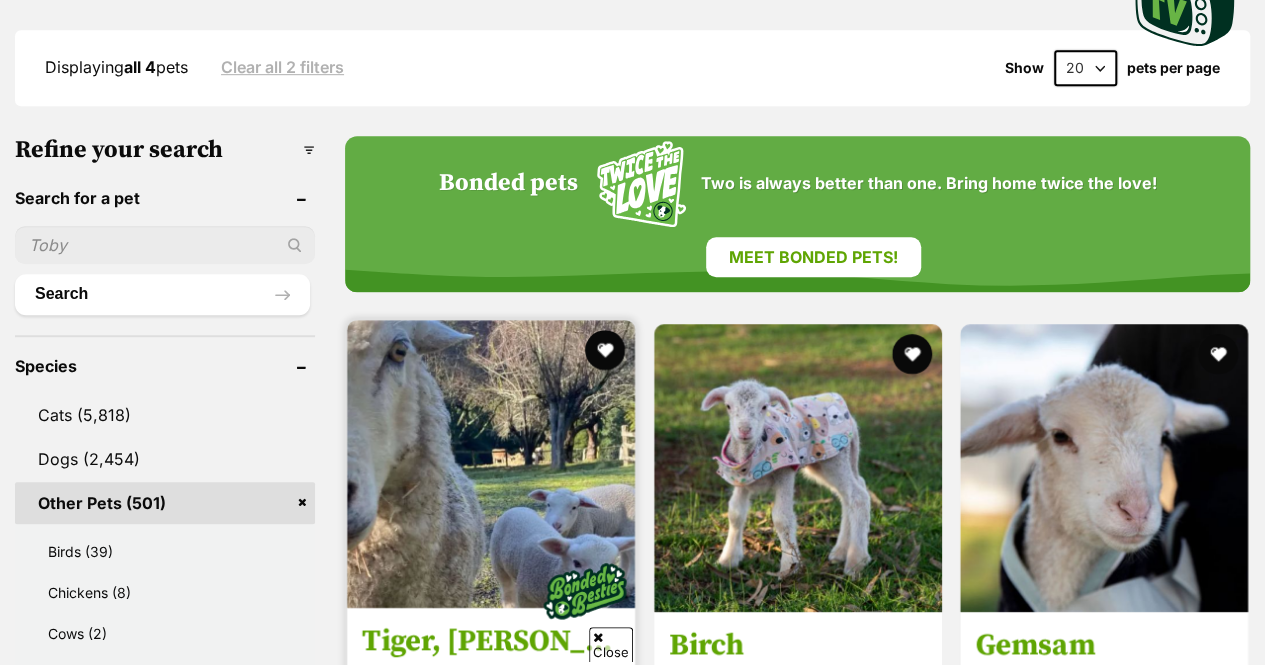 scroll, scrollTop: 684, scrollLeft: 0, axis: vertical 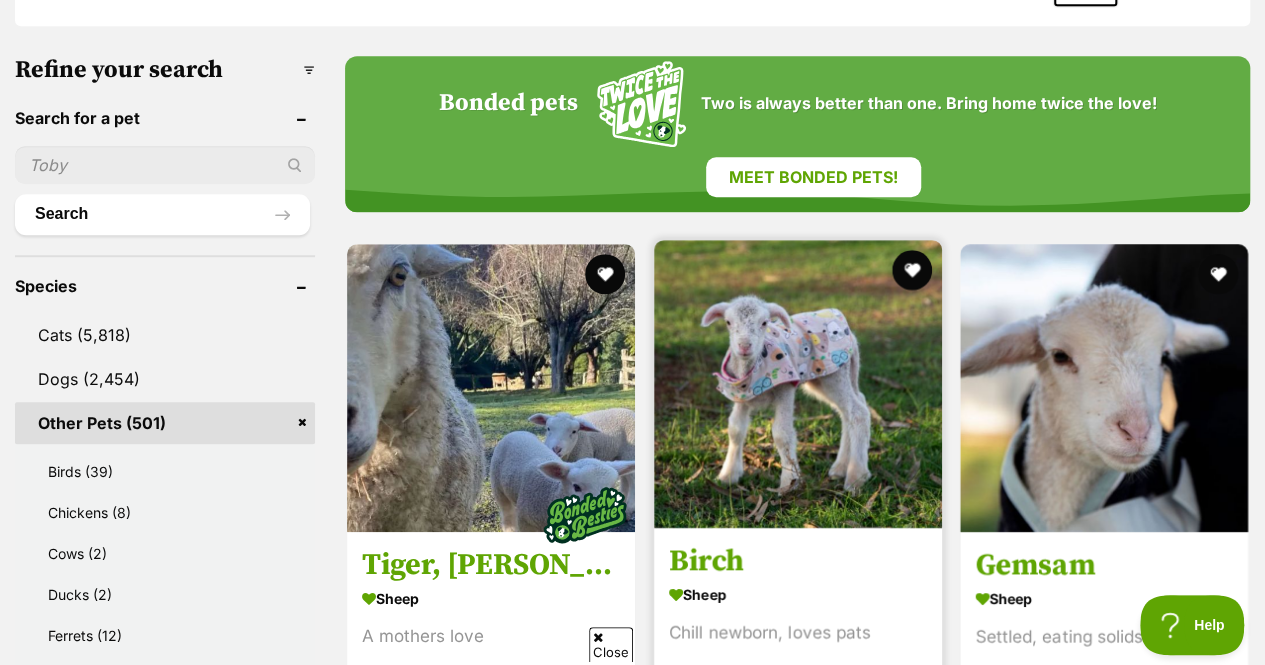 click at bounding box center (798, 384) 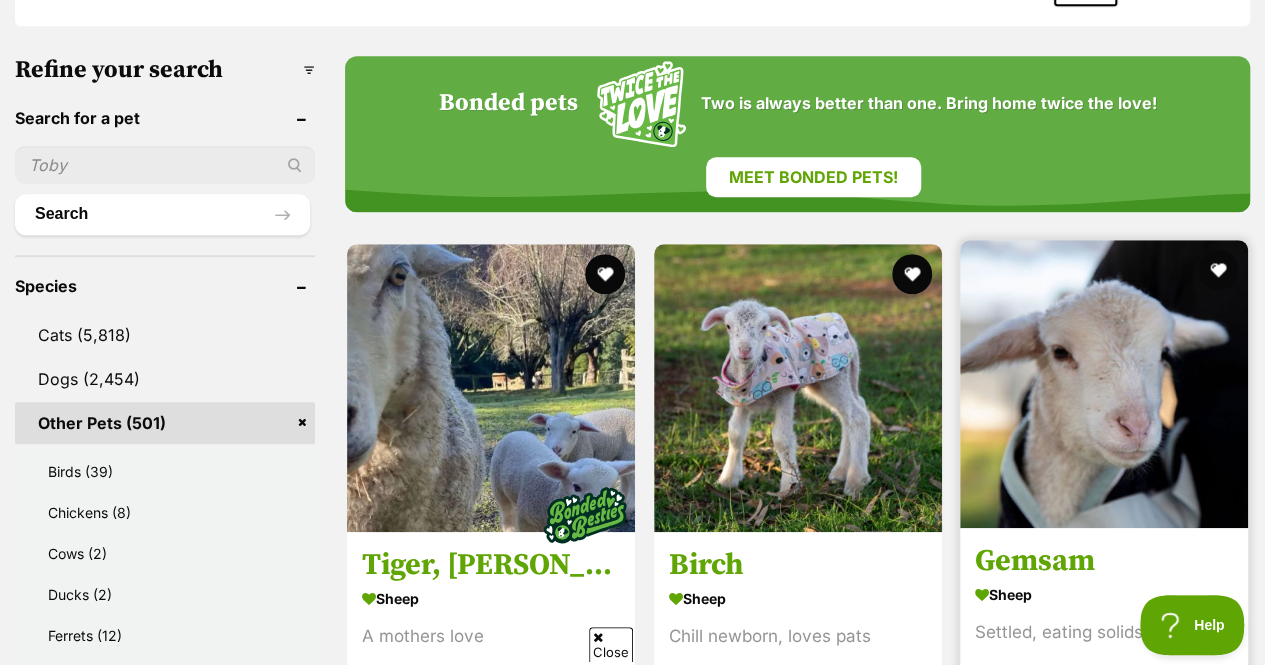 click at bounding box center [1104, 384] 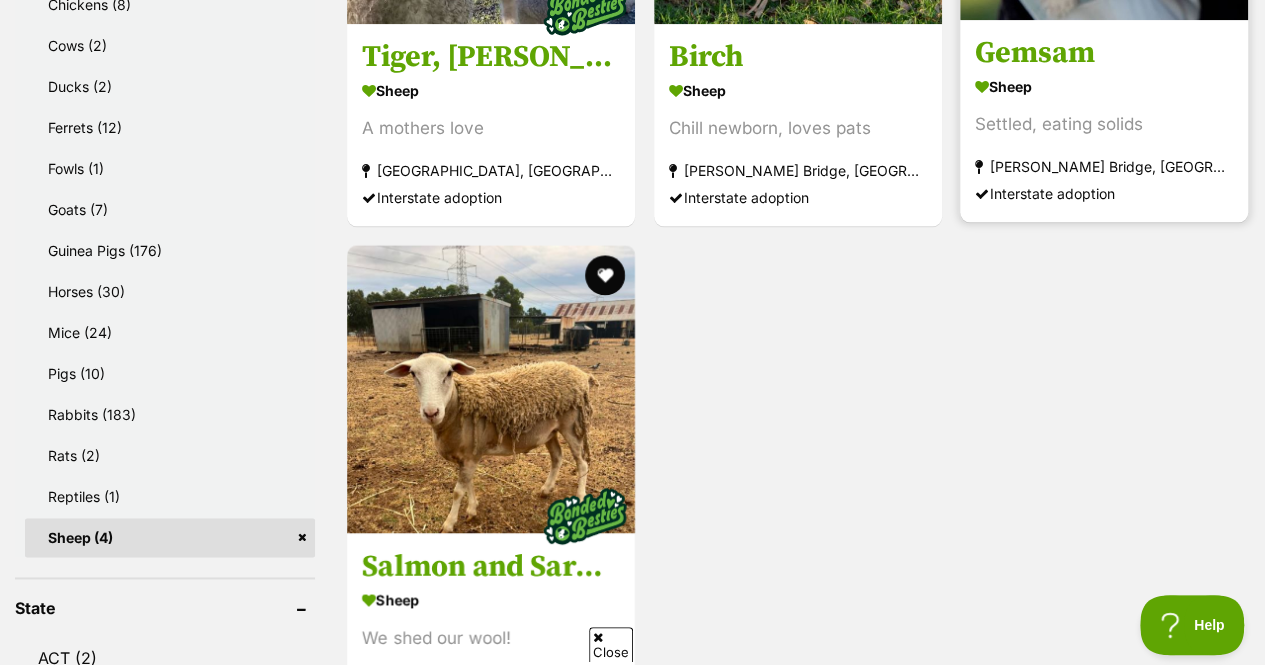 scroll, scrollTop: 1190, scrollLeft: 0, axis: vertical 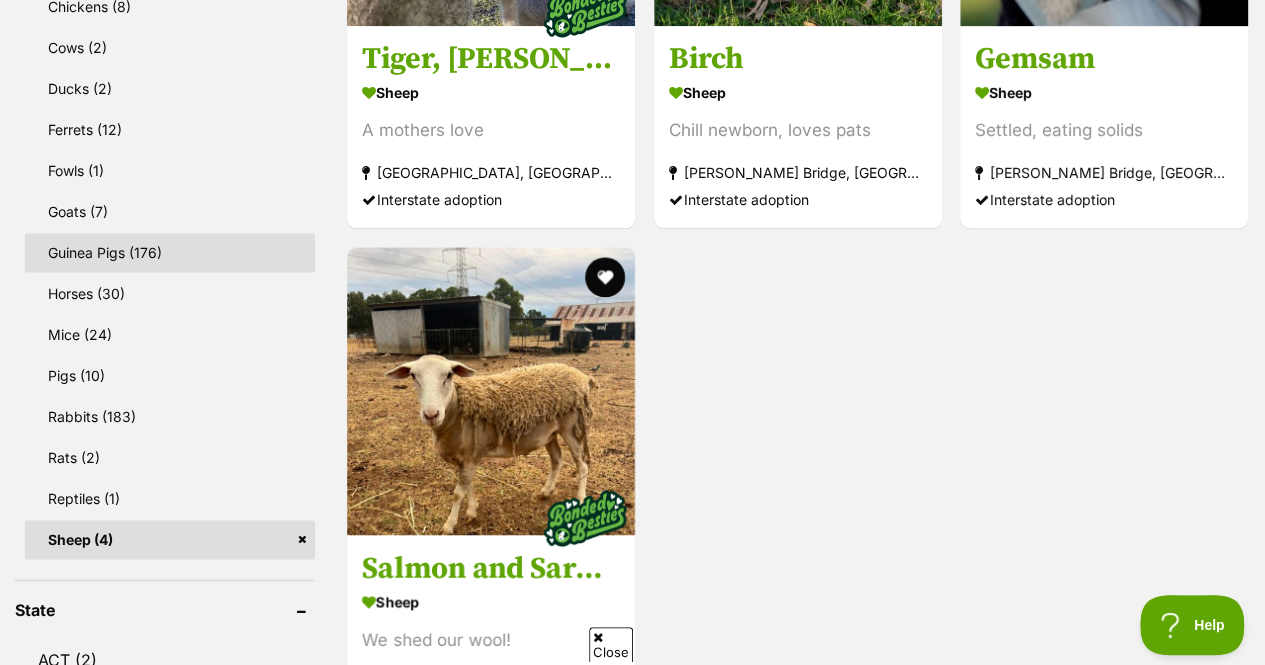 click on "Guinea Pigs (176)" at bounding box center [170, 252] 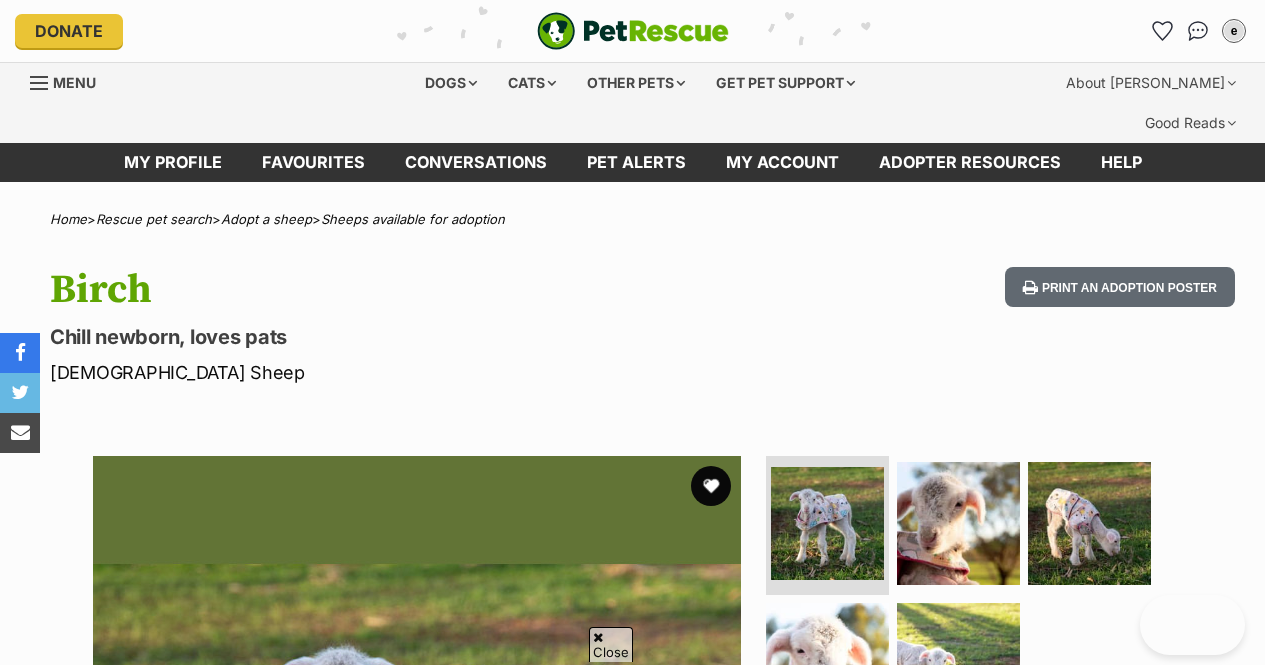 scroll, scrollTop: 392, scrollLeft: 0, axis: vertical 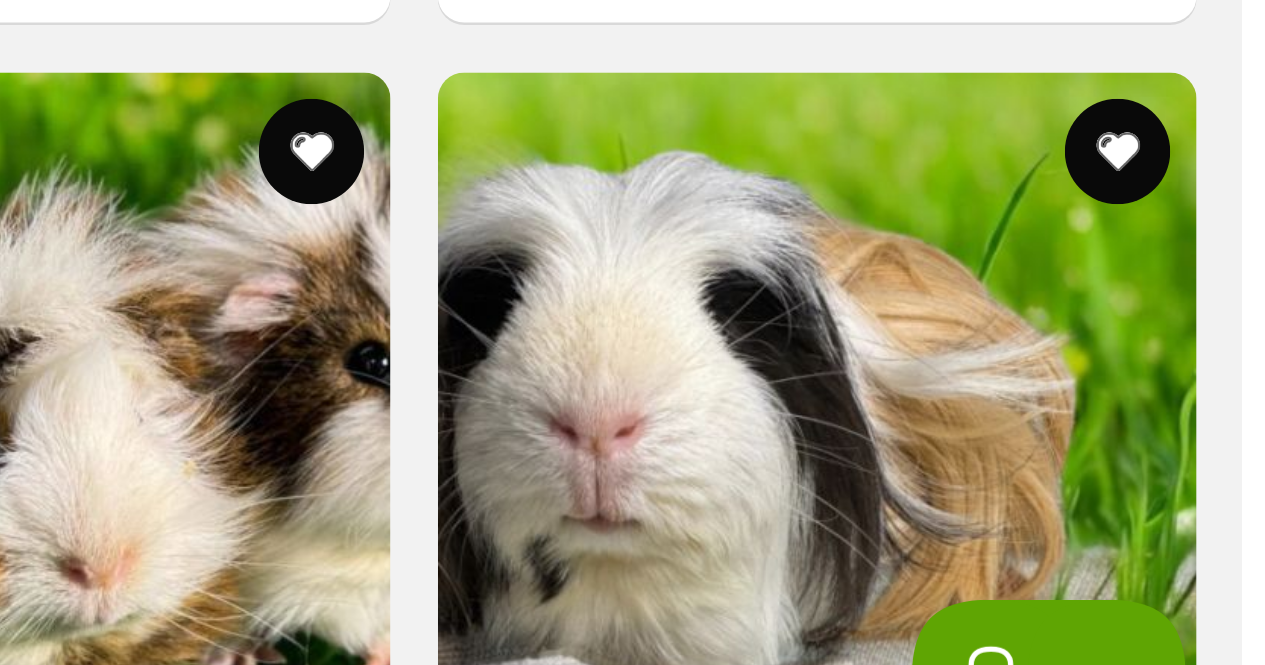 click at bounding box center [1104, 539] 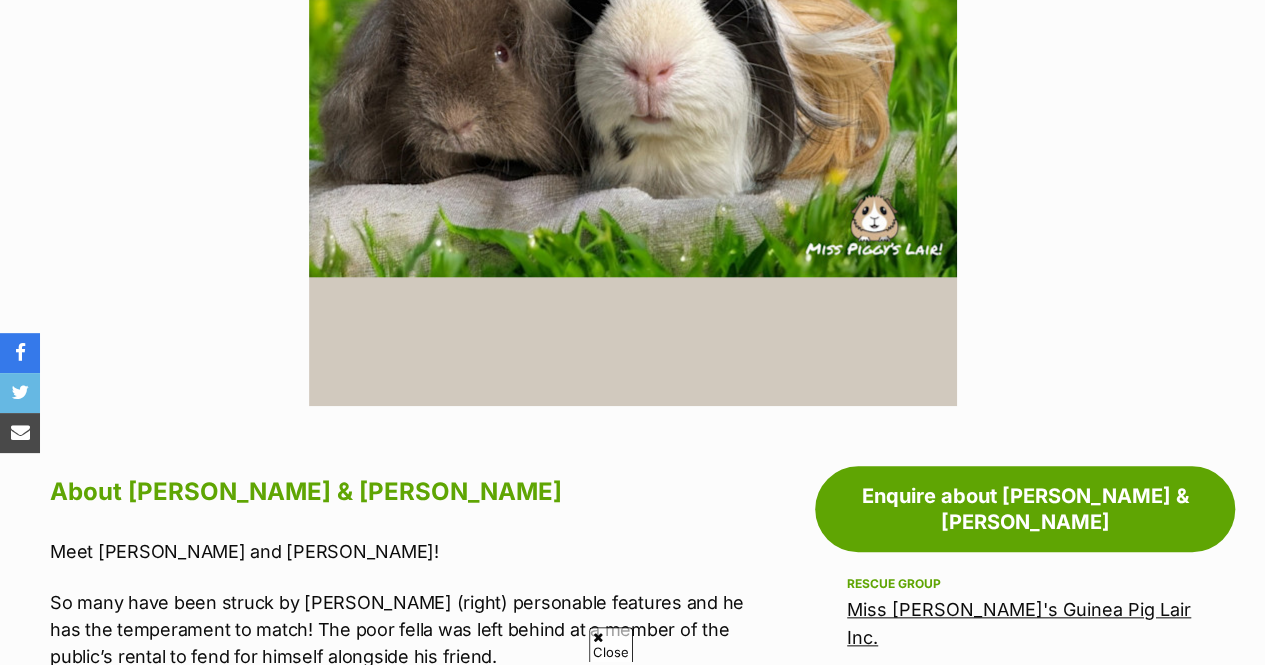 scroll, scrollTop: 720, scrollLeft: 0, axis: vertical 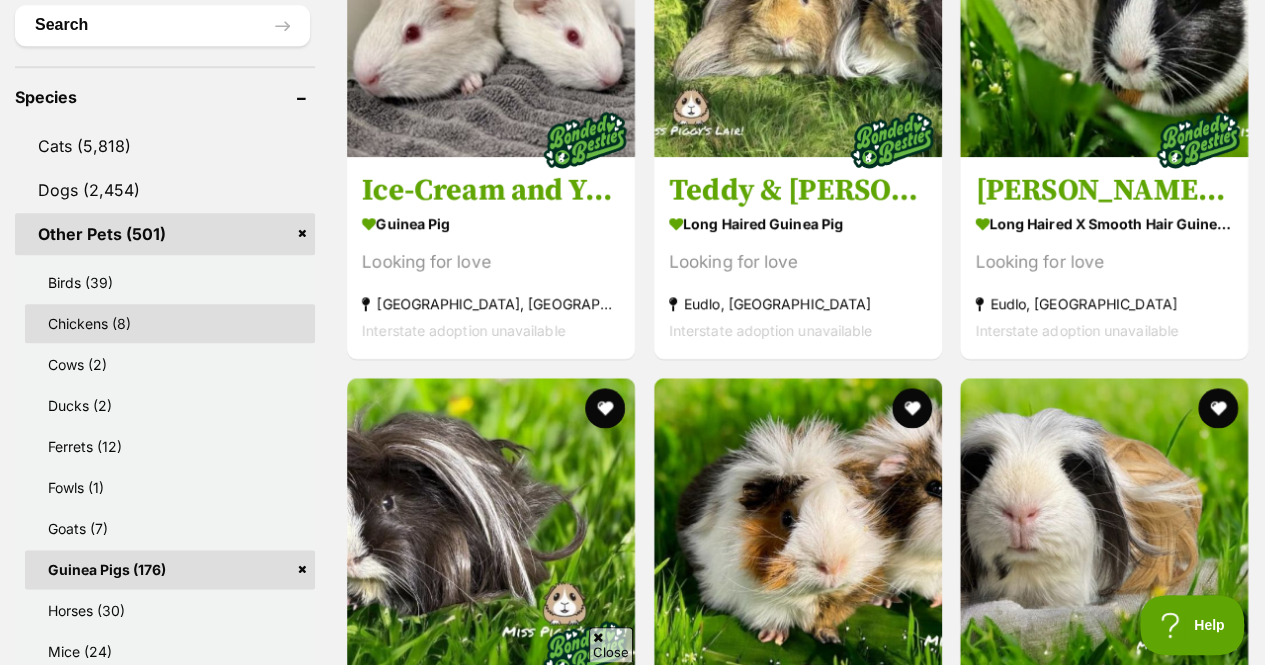 click on "Chickens (8)" at bounding box center (170, 323) 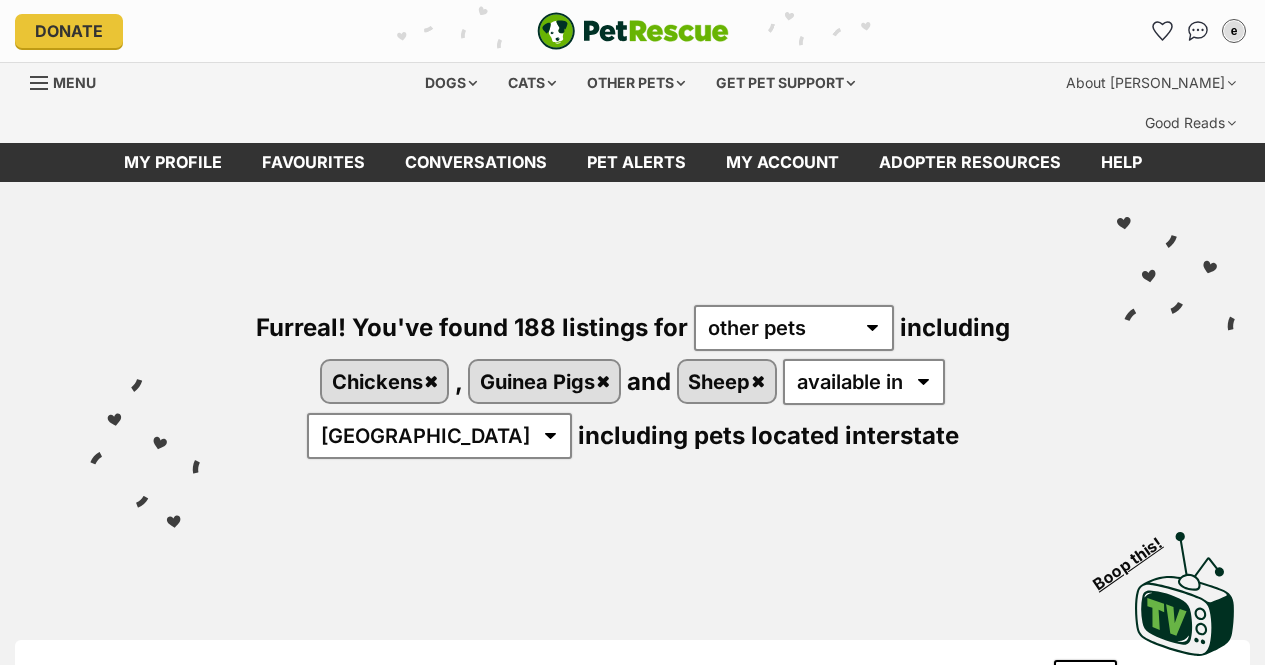 scroll, scrollTop: 0, scrollLeft: 0, axis: both 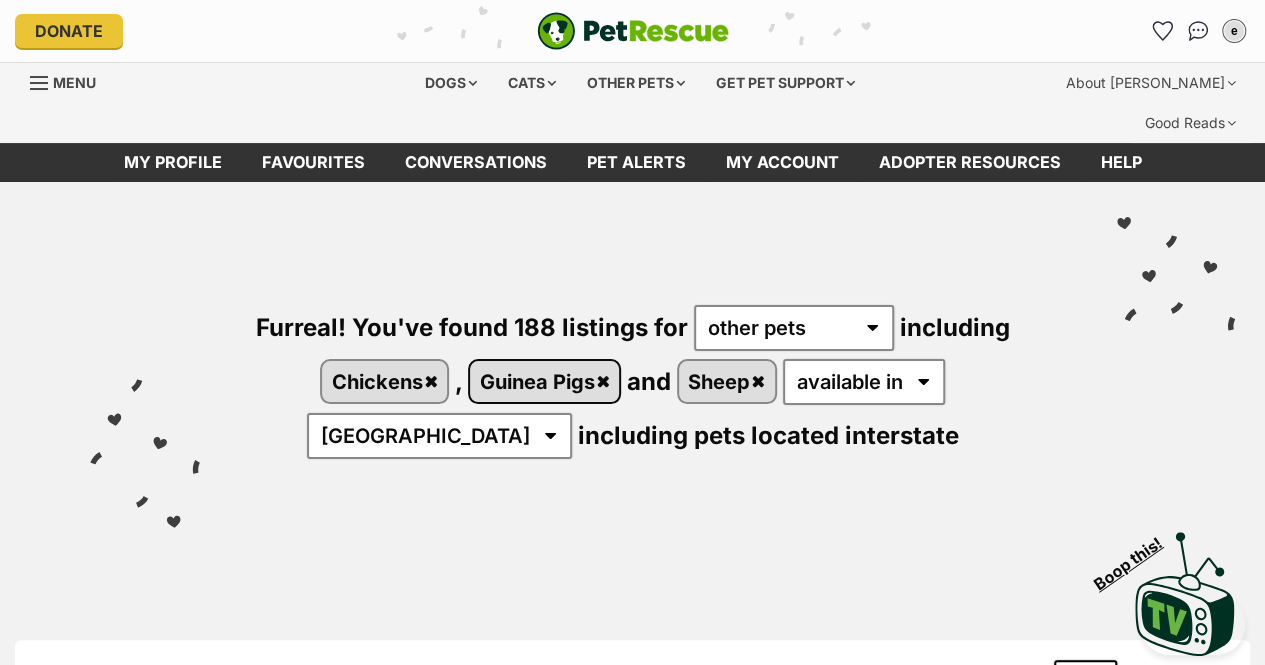click on "Guinea Pigs" at bounding box center [544, 381] 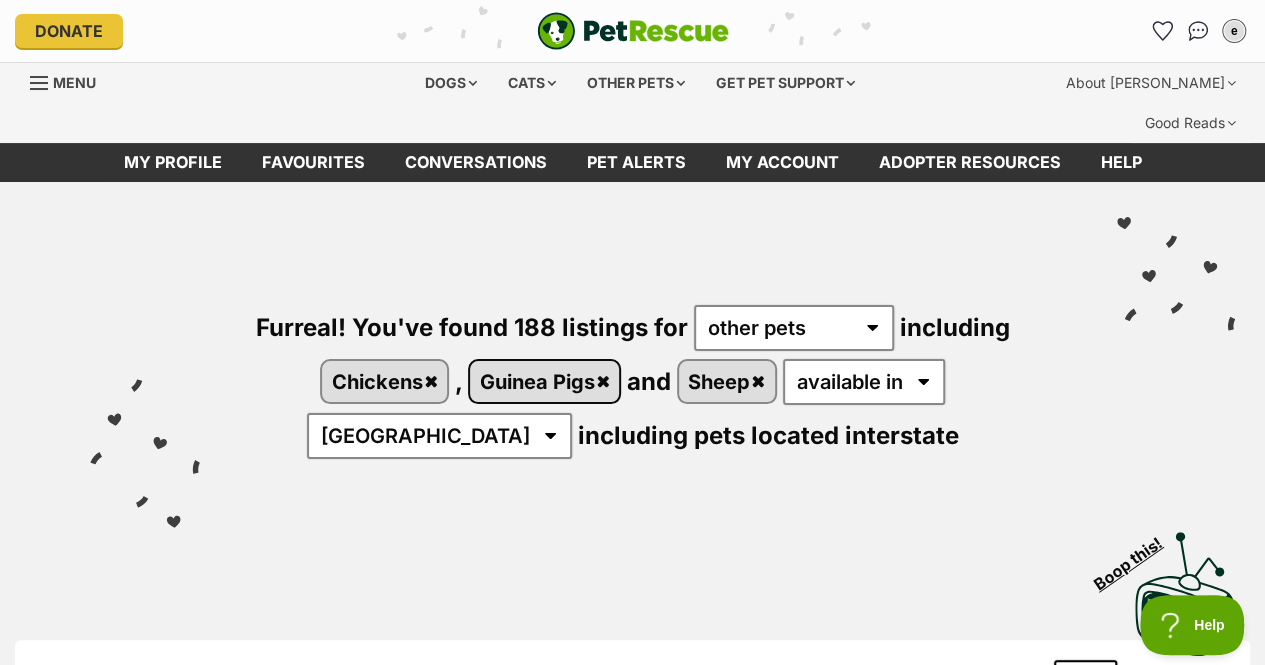 scroll, scrollTop: 0, scrollLeft: 0, axis: both 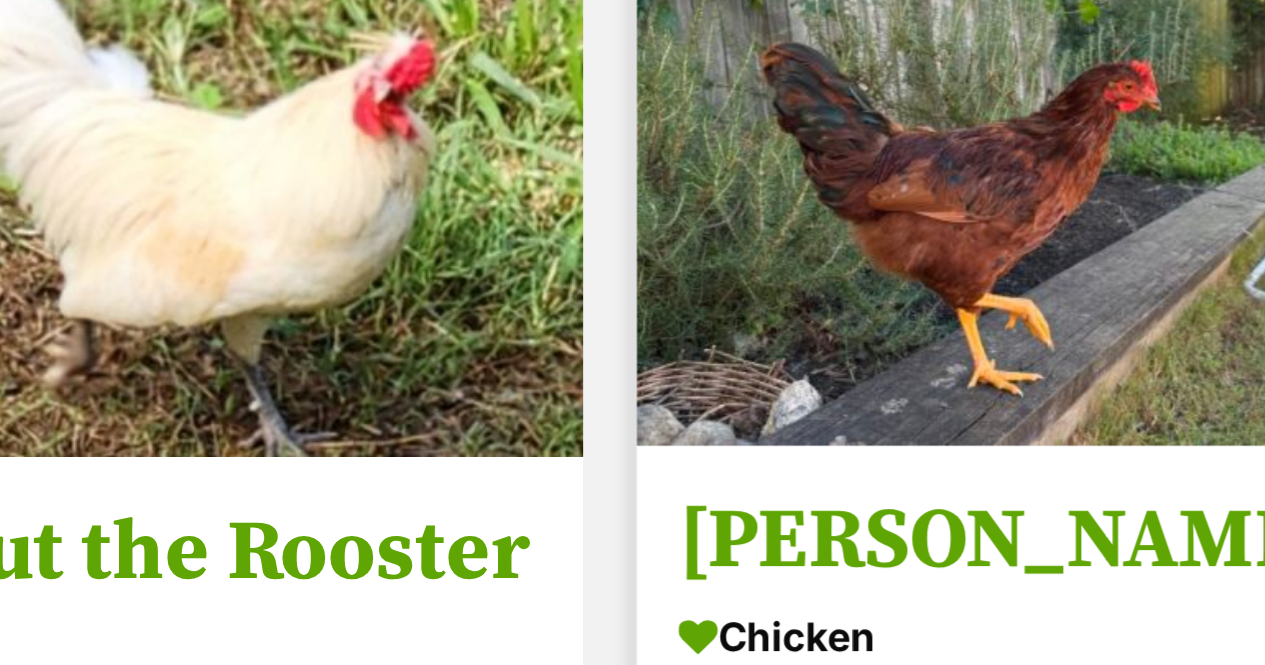 click at bounding box center [1101, 202] 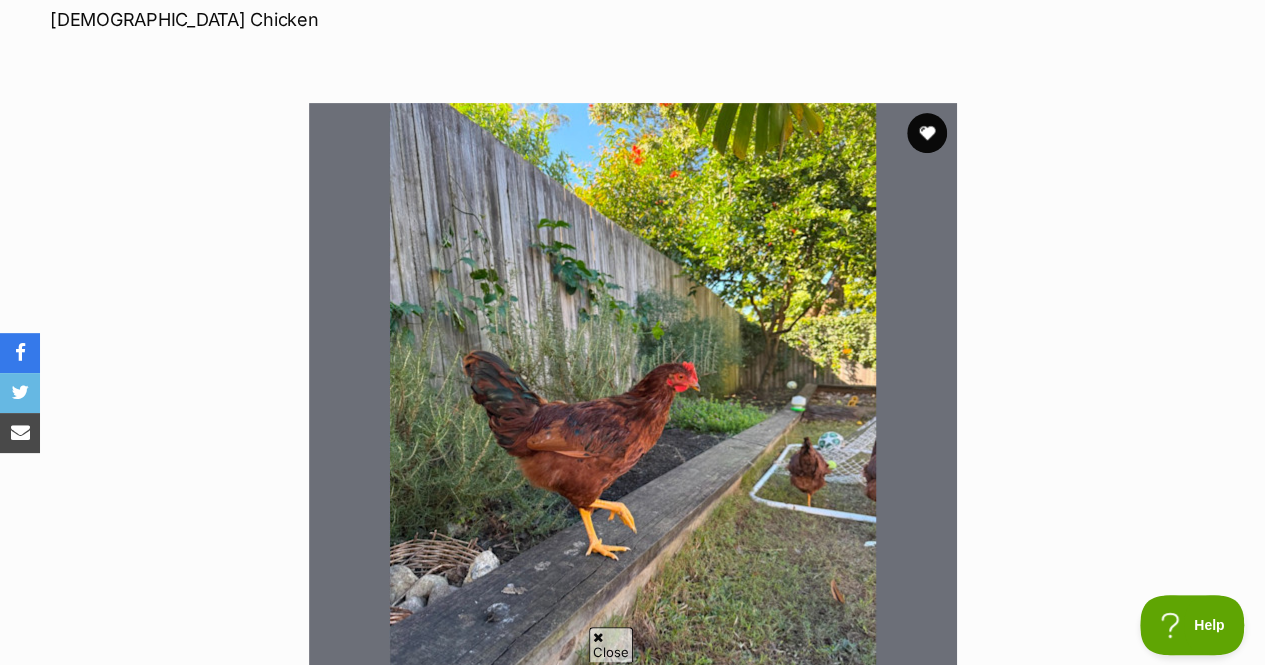 scroll, scrollTop: 427, scrollLeft: 0, axis: vertical 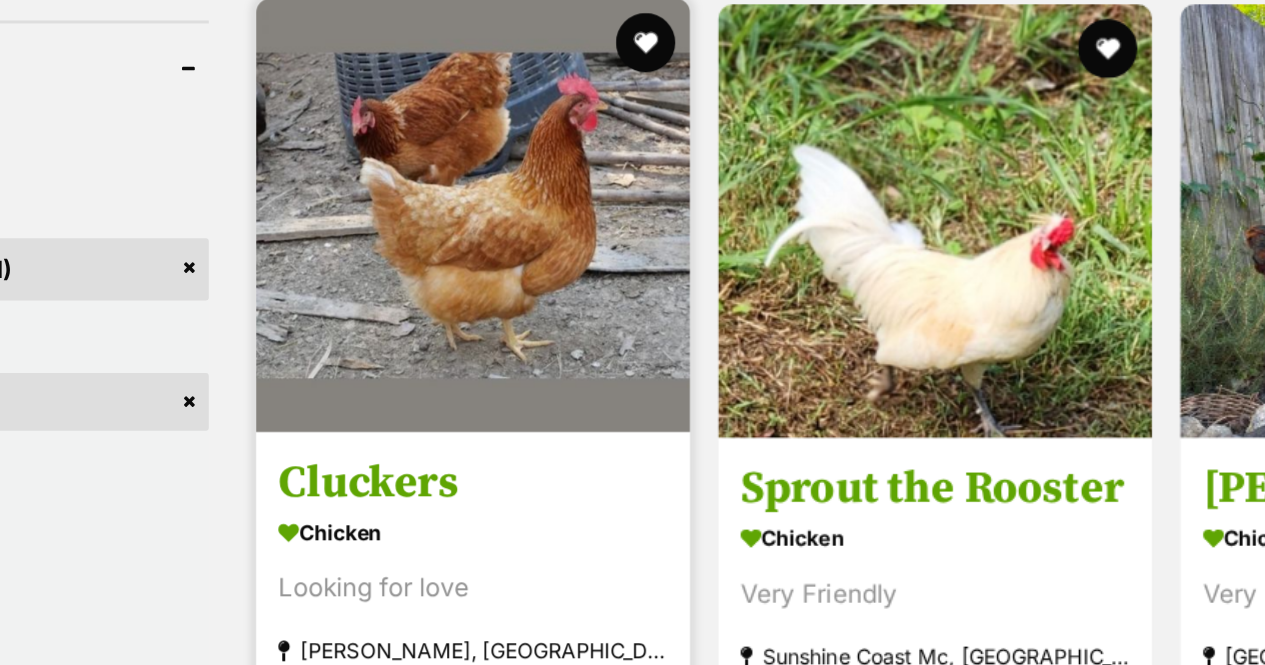 click at bounding box center [477, 185] 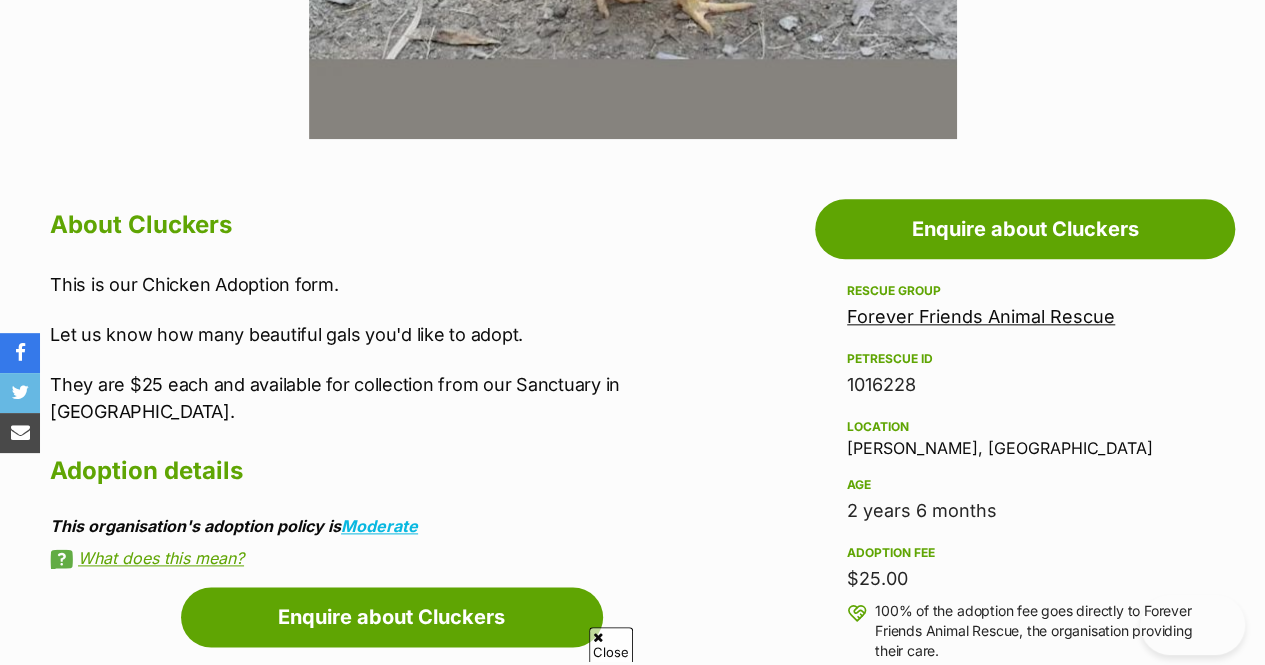 scroll, scrollTop: 980, scrollLeft: 0, axis: vertical 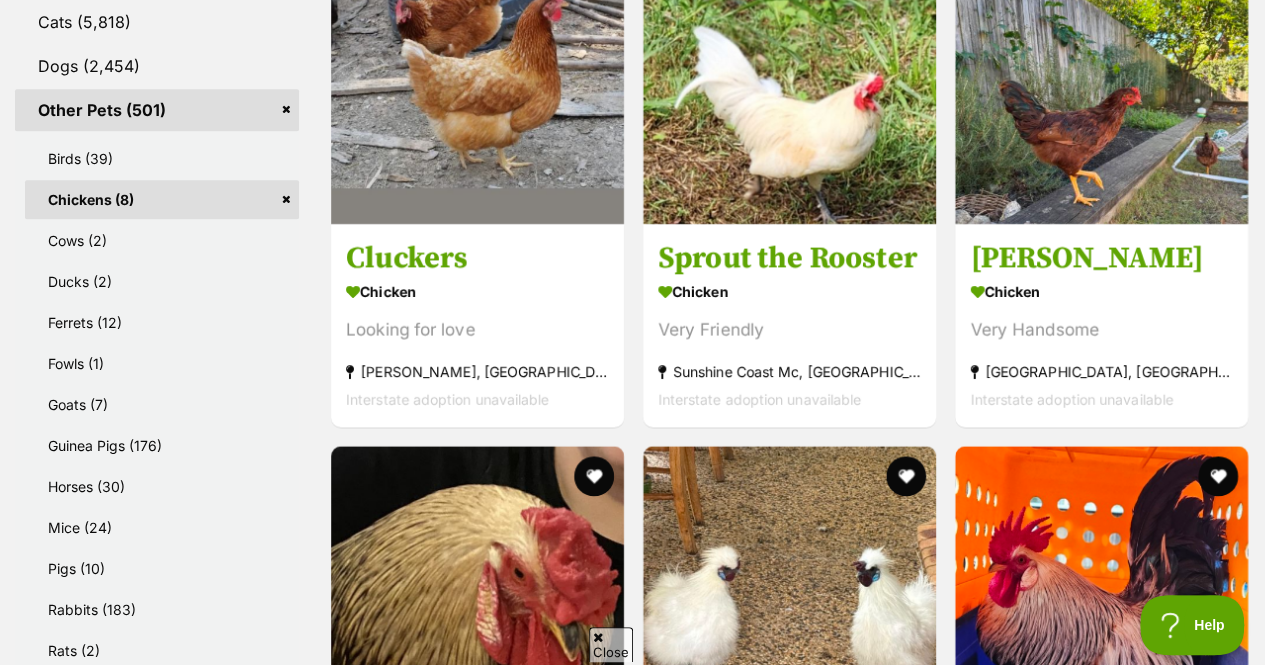 click on "Chickens (8)" at bounding box center (162, 199) 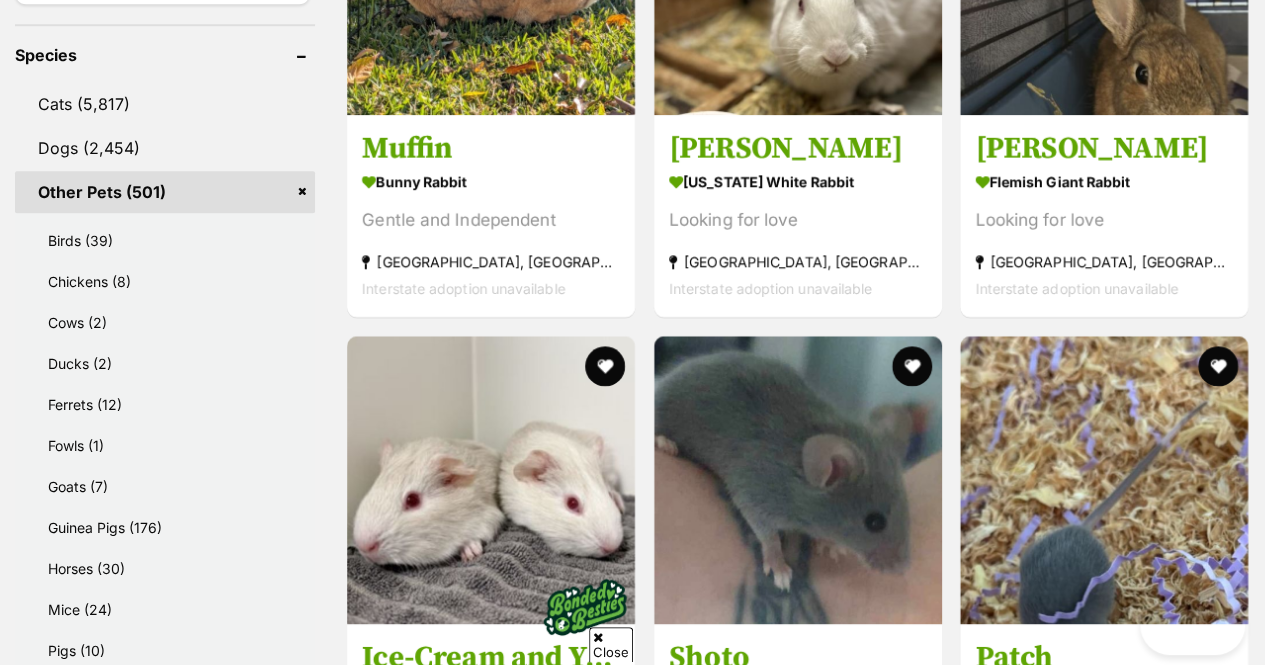 scroll, scrollTop: 0, scrollLeft: 0, axis: both 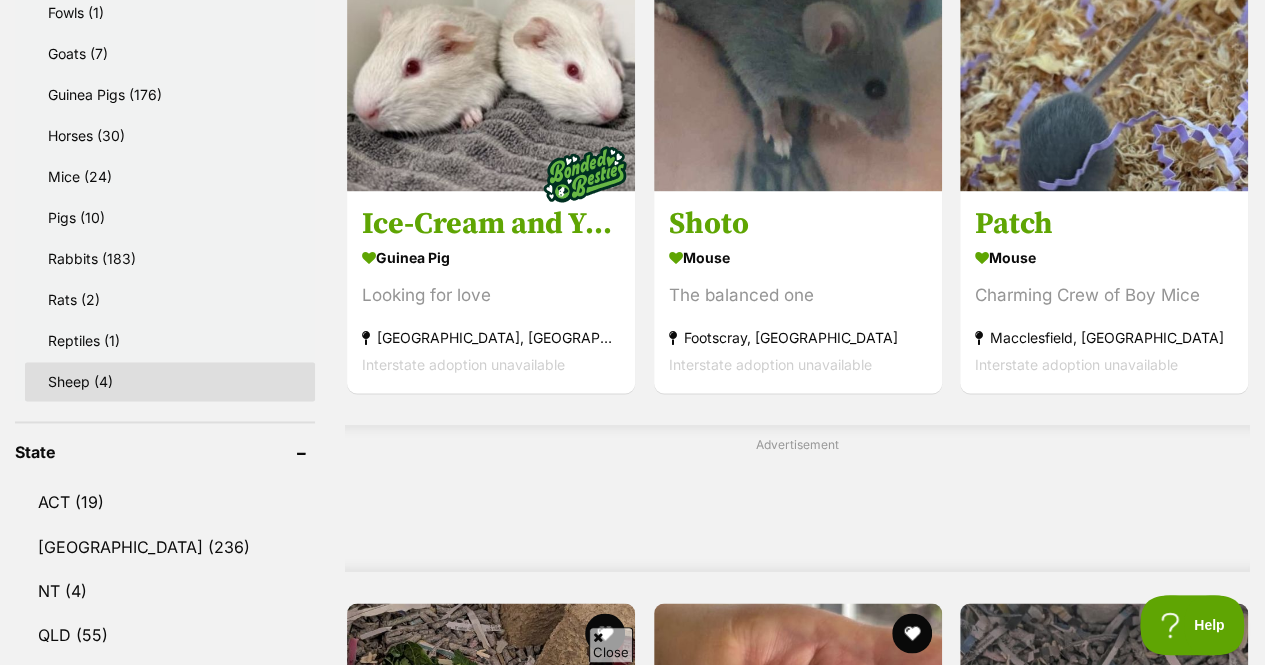 click on "Sheep (4)" at bounding box center [170, 381] 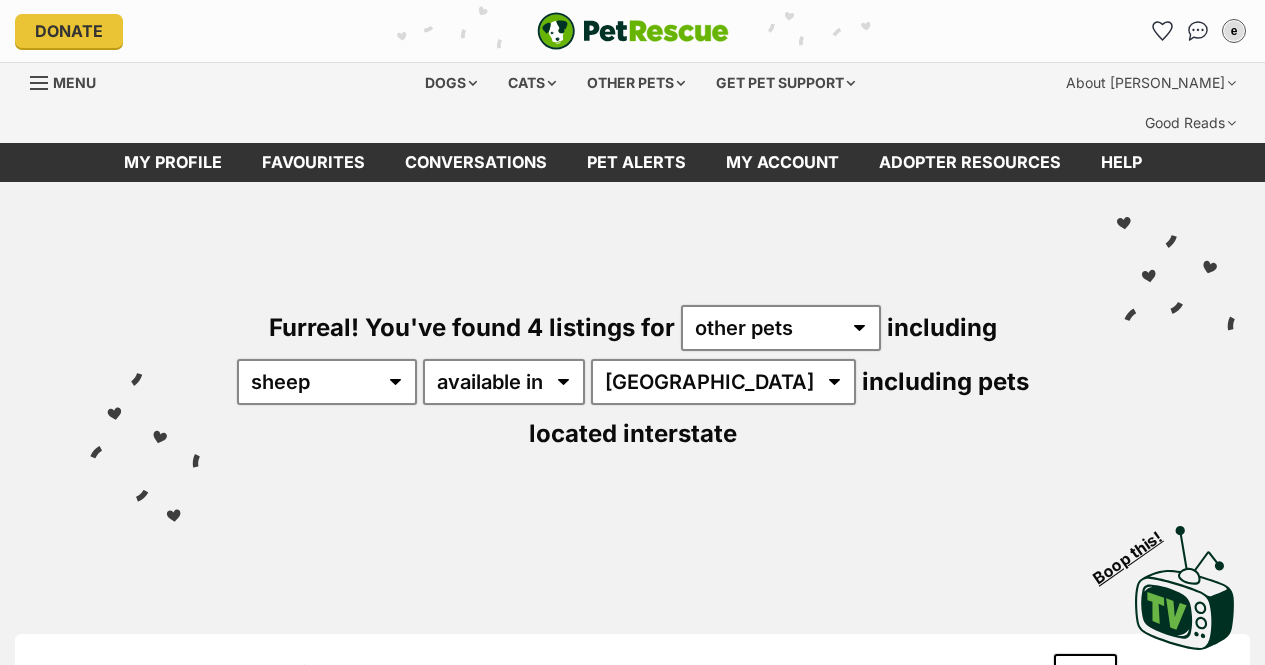 scroll, scrollTop: 0, scrollLeft: 0, axis: both 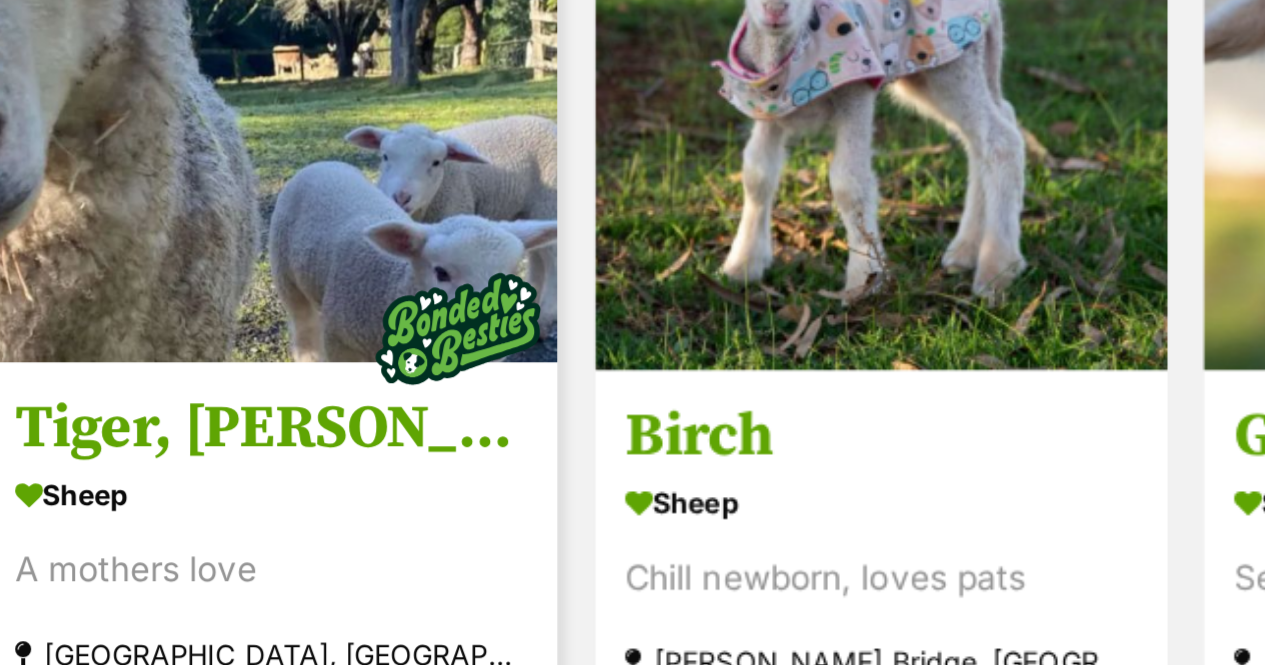 click on "Tiger, [PERSON_NAME], Lucky, Olive & August" at bounding box center [491, 434] 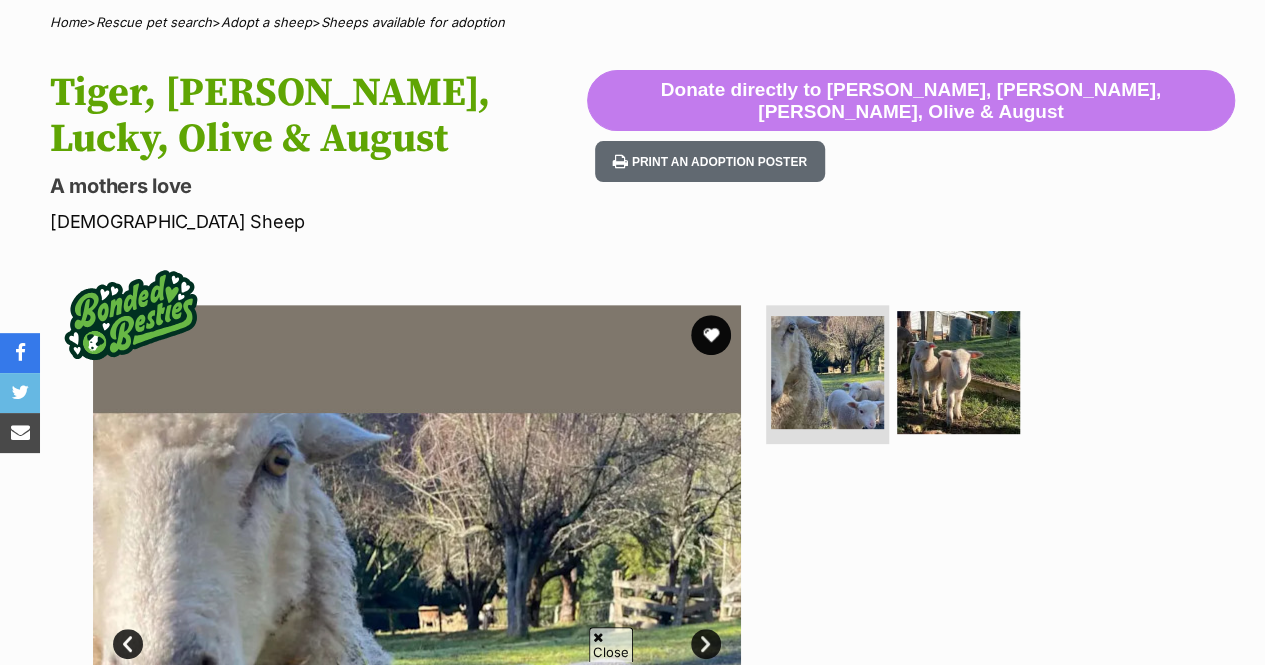scroll, scrollTop: 237, scrollLeft: 0, axis: vertical 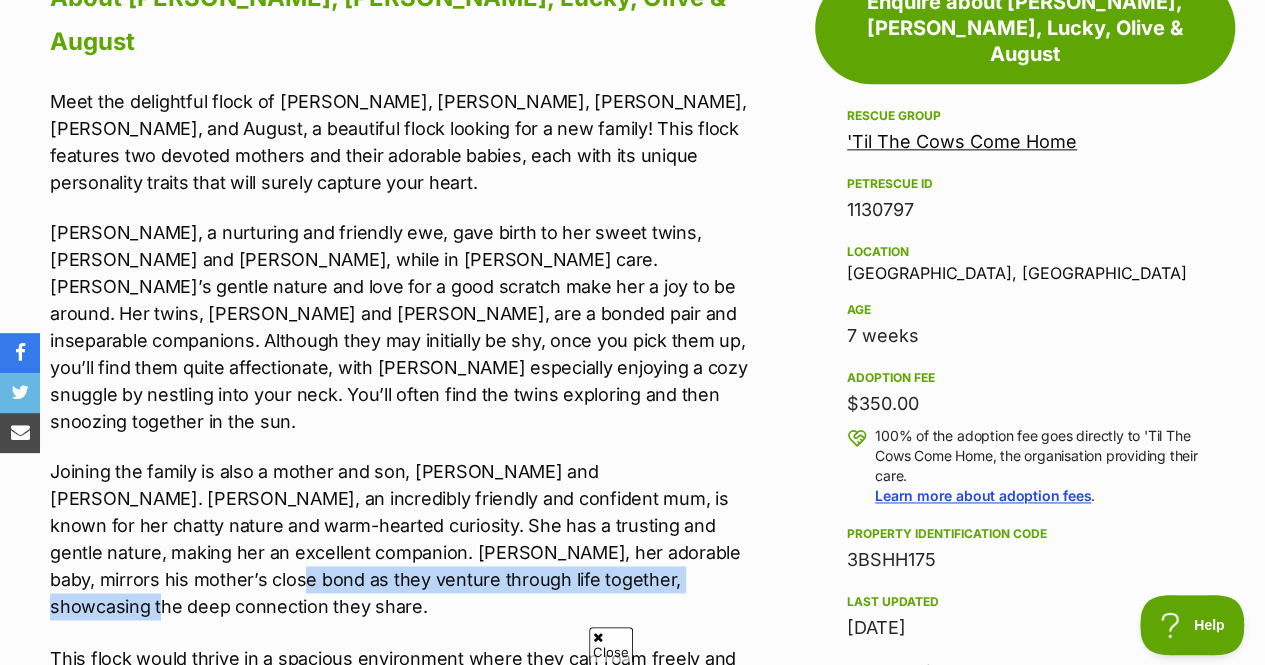 drag, startPoint x: 754, startPoint y: 405, endPoint x: 759, endPoint y: 361, distance: 44.28318 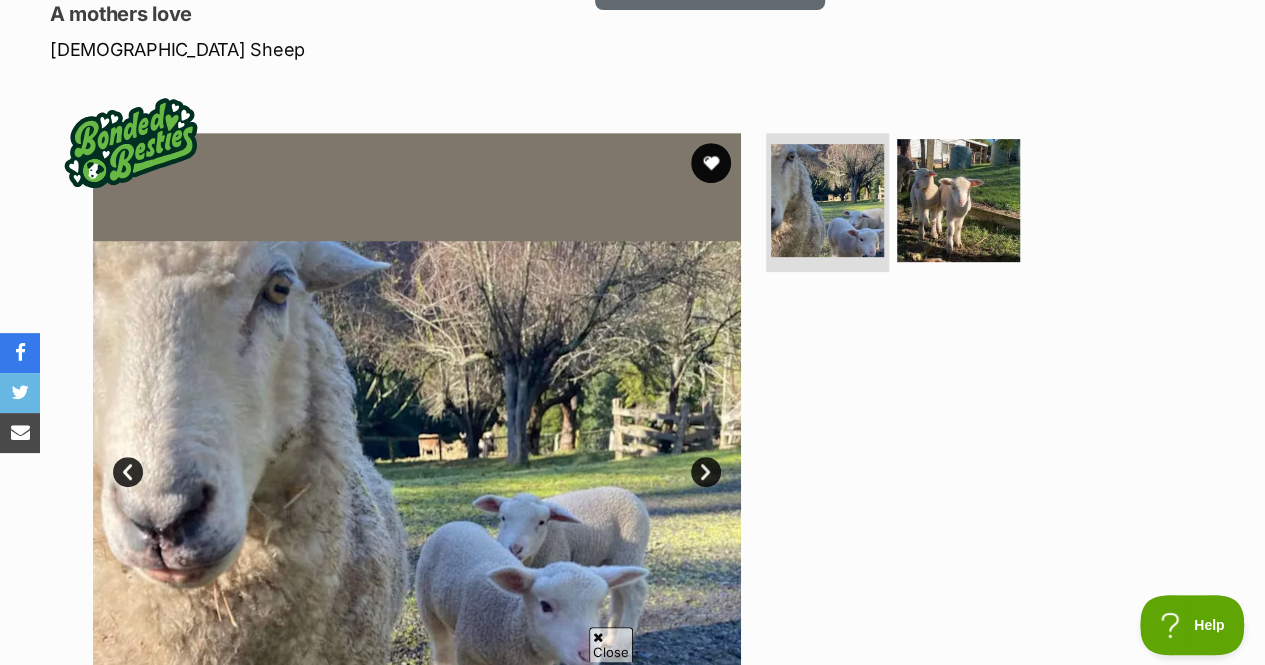 scroll, scrollTop: 371, scrollLeft: 0, axis: vertical 